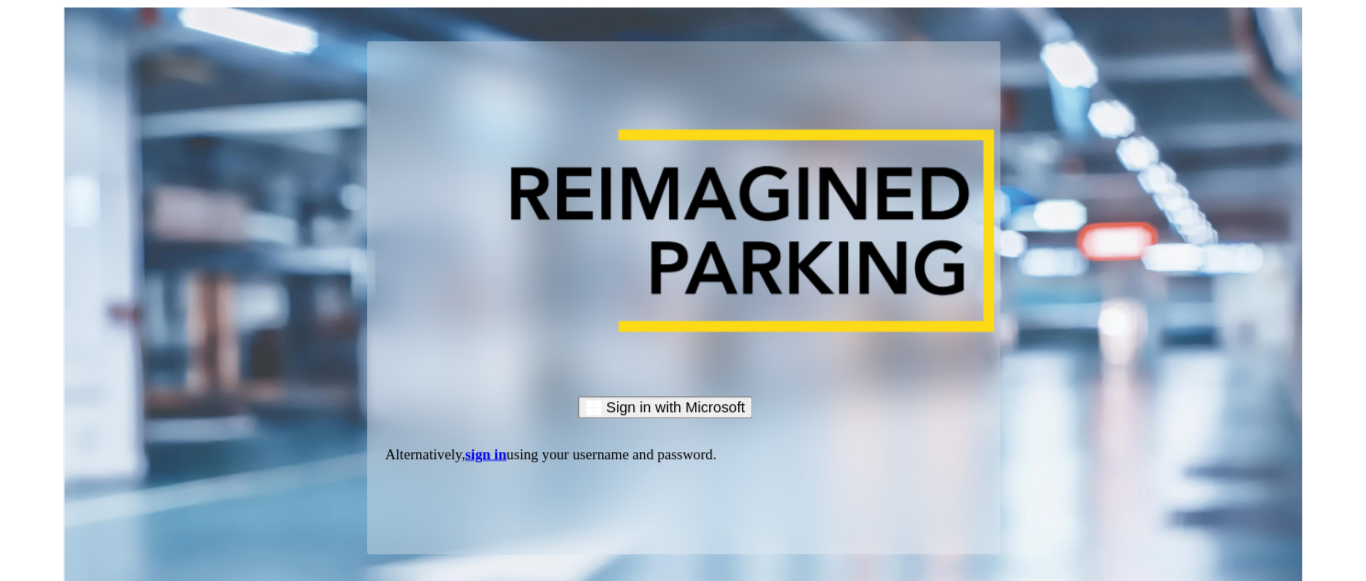 scroll, scrollTop: 0, scrollLeft: 0, axis: both 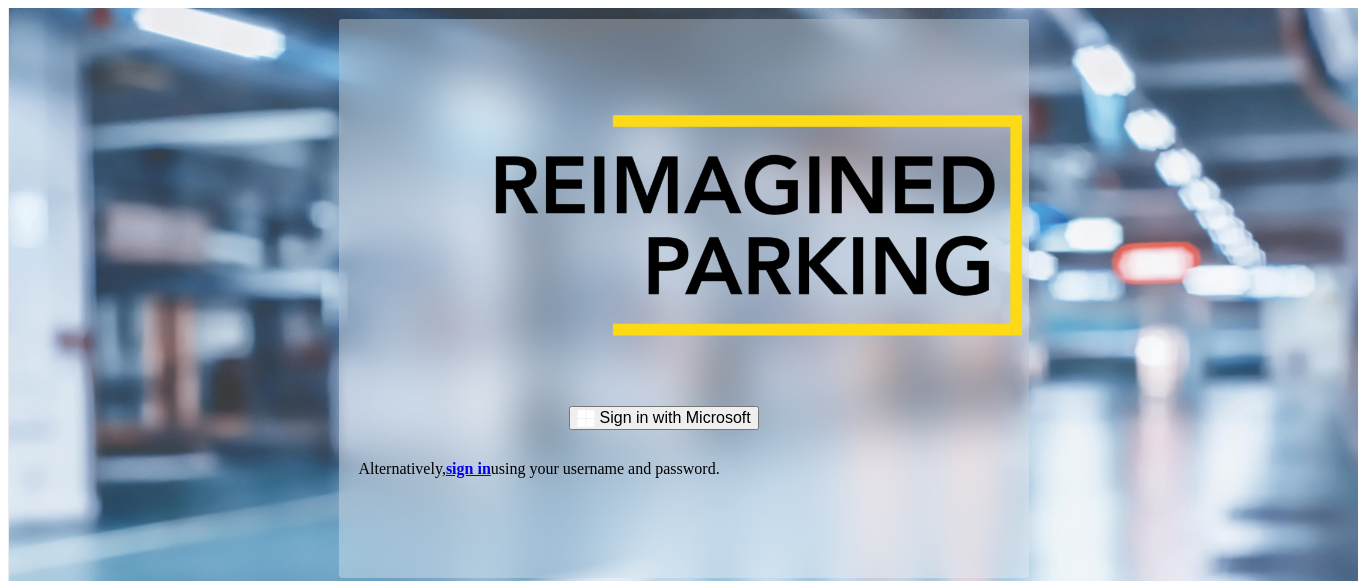 click on "sign in" at bounding box center (468, 468) 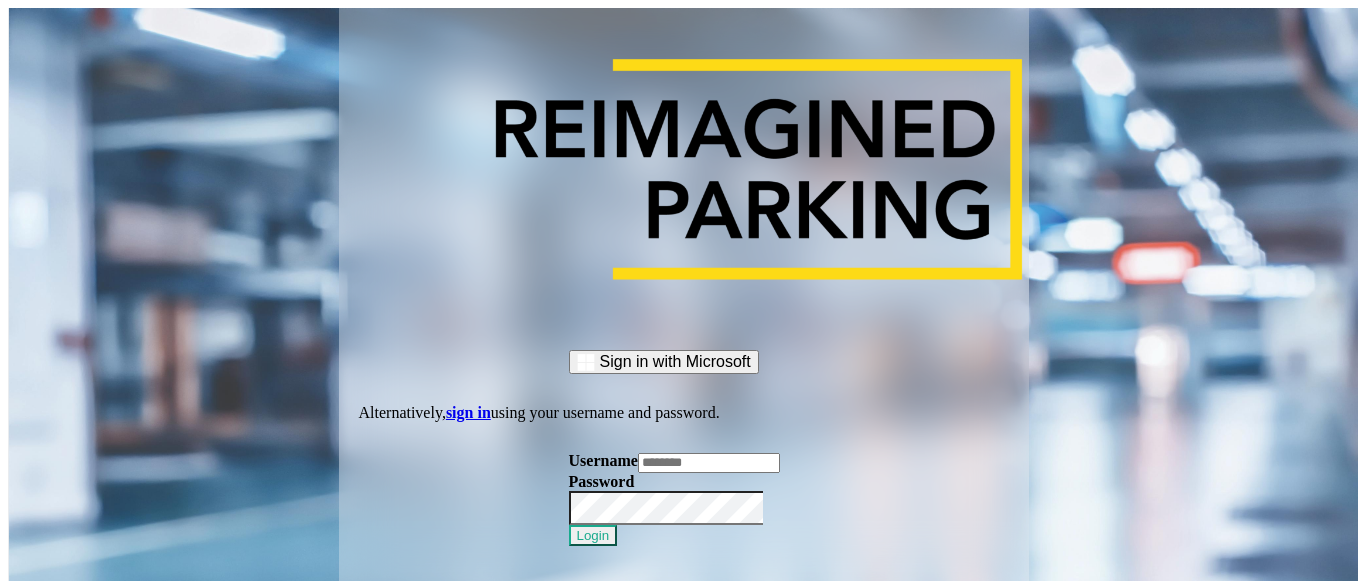 click at bounding box center (709, 463) 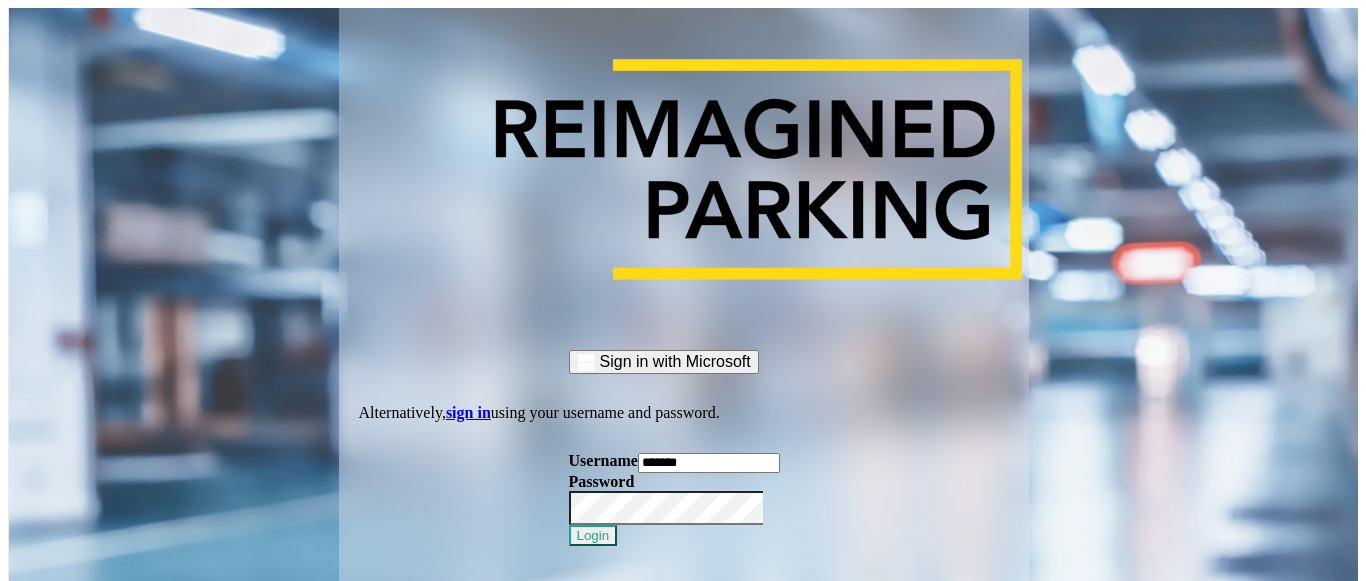 type on "*******" 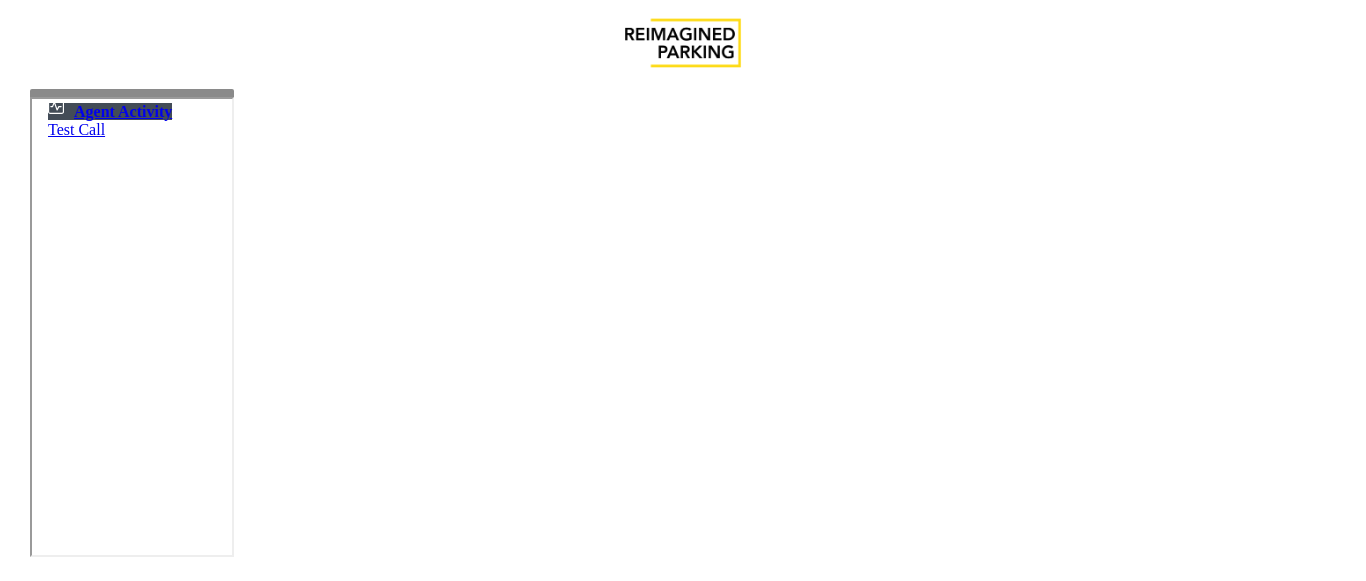 scroll, scrollTop: 0, scrollLeft: 0, axis: both 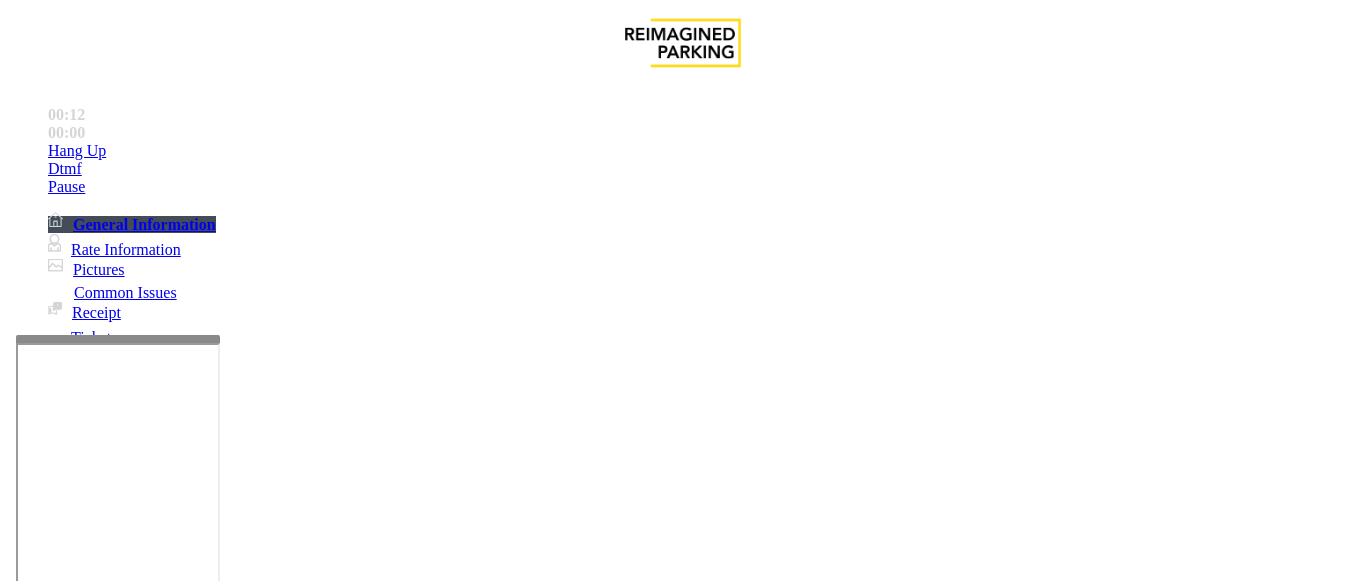 click at bounding box center (118, 339) 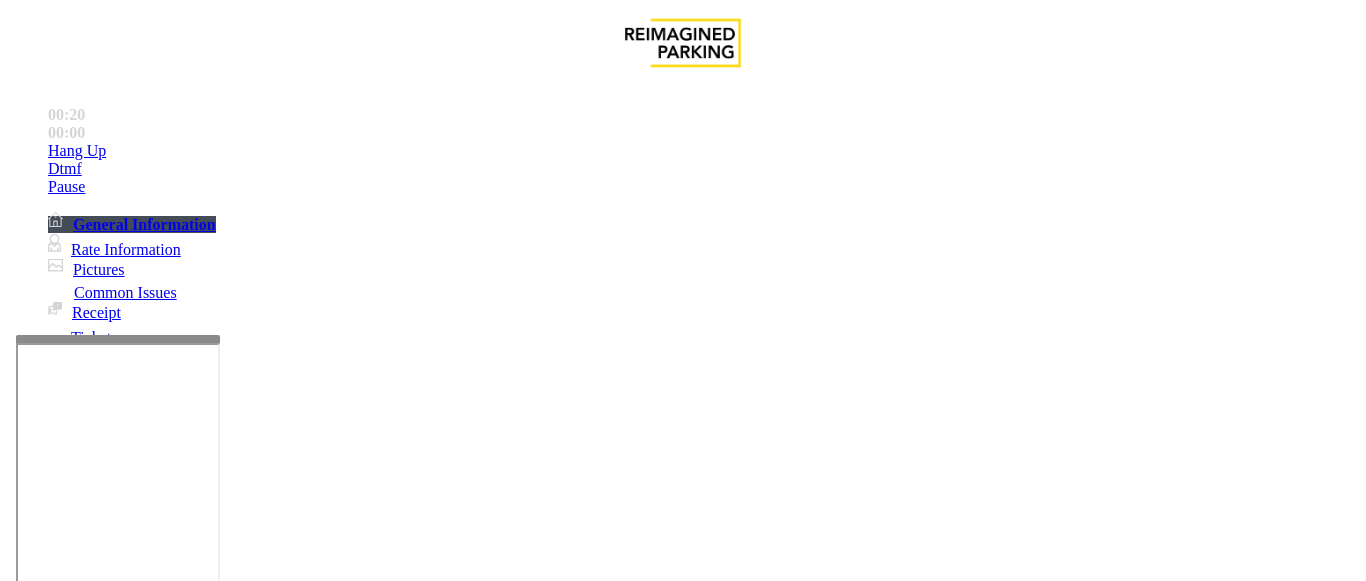 scroll, scrollTop: 2700, scrollLeft: 0, axis: vertical 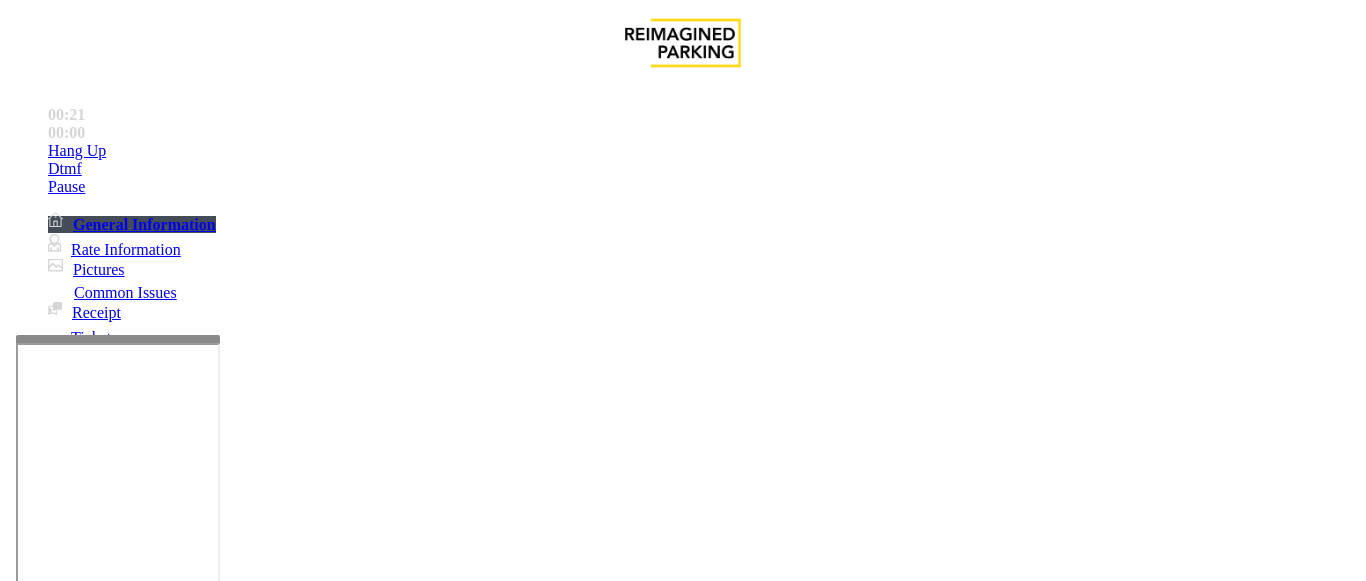 click on "ZTE-777BAY-WS" at bounding box center [73, 4673] 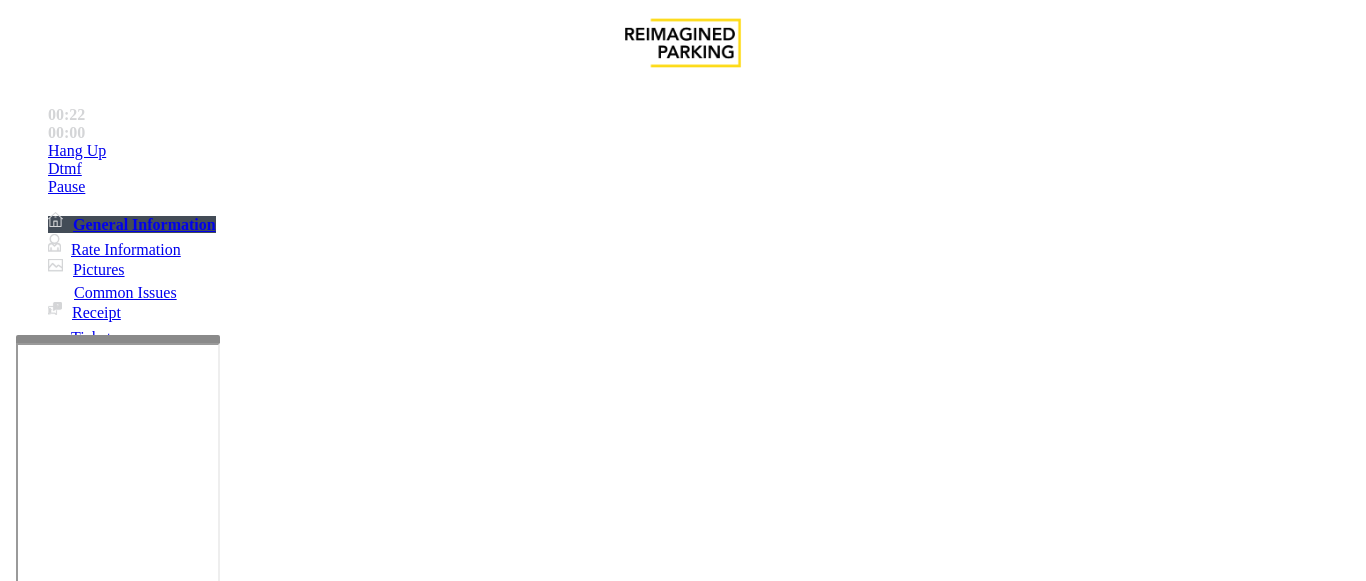 copy on "ZTE-777BAY-WS" 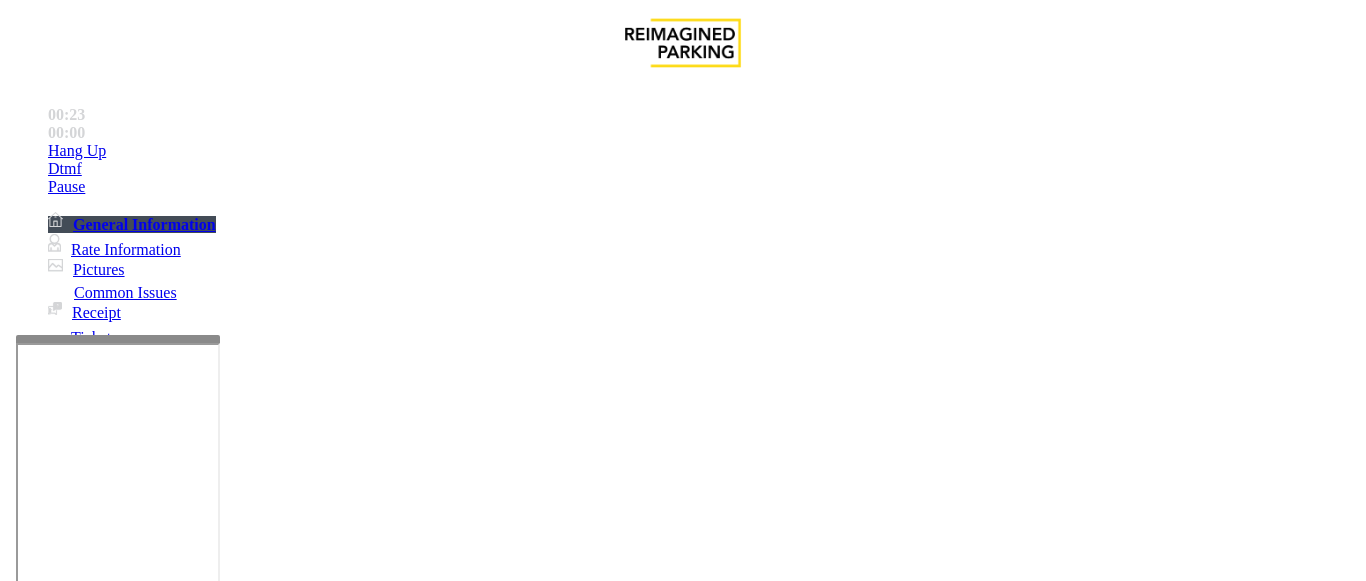 scroll, scrollTop: 2300, scrollLeft: 0, axis: vertical 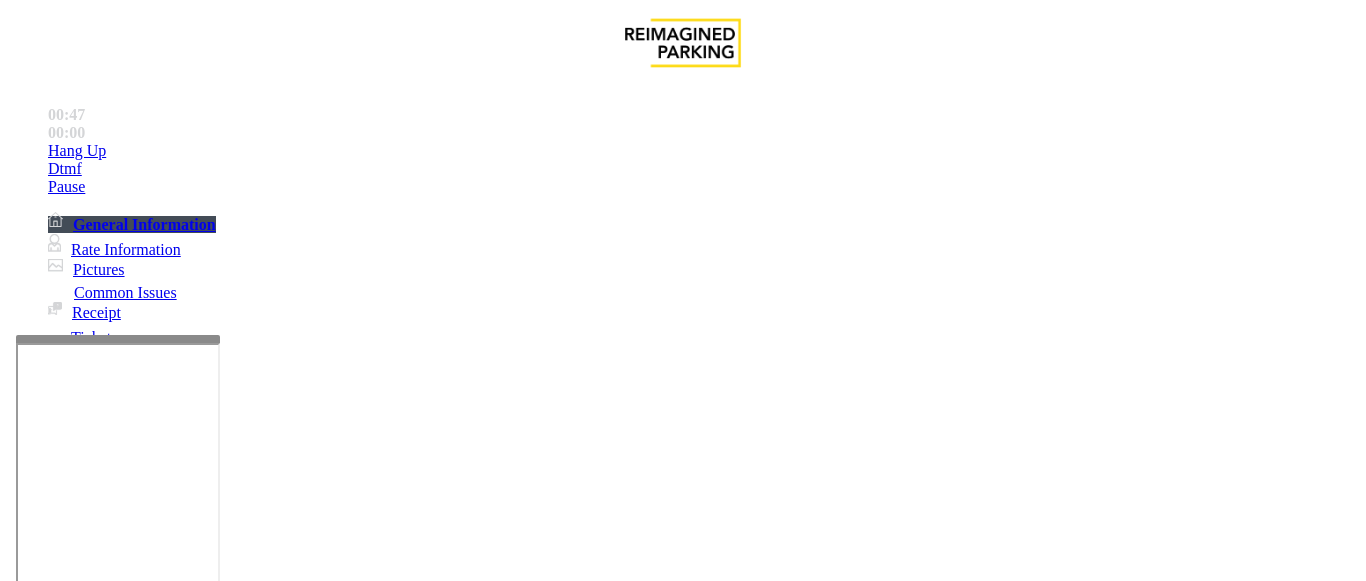 click on "Ticket Issue" at bounding box center (71, 1234) 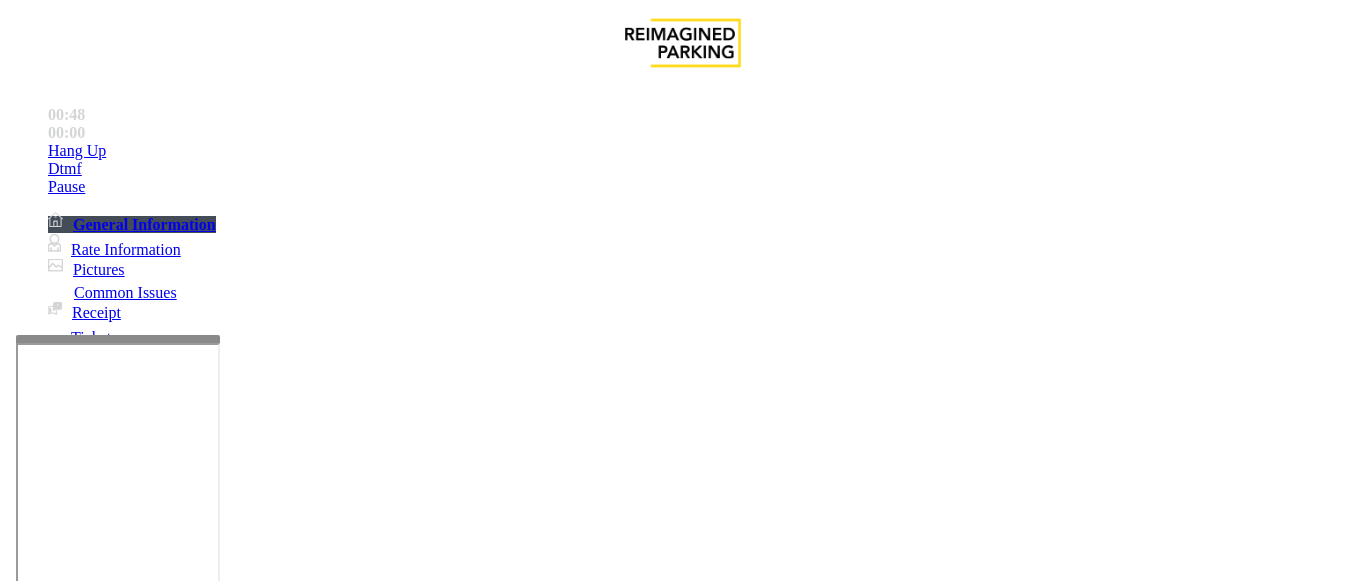 click on "Ticket Unreadable" at bounding box center (300, 1234) 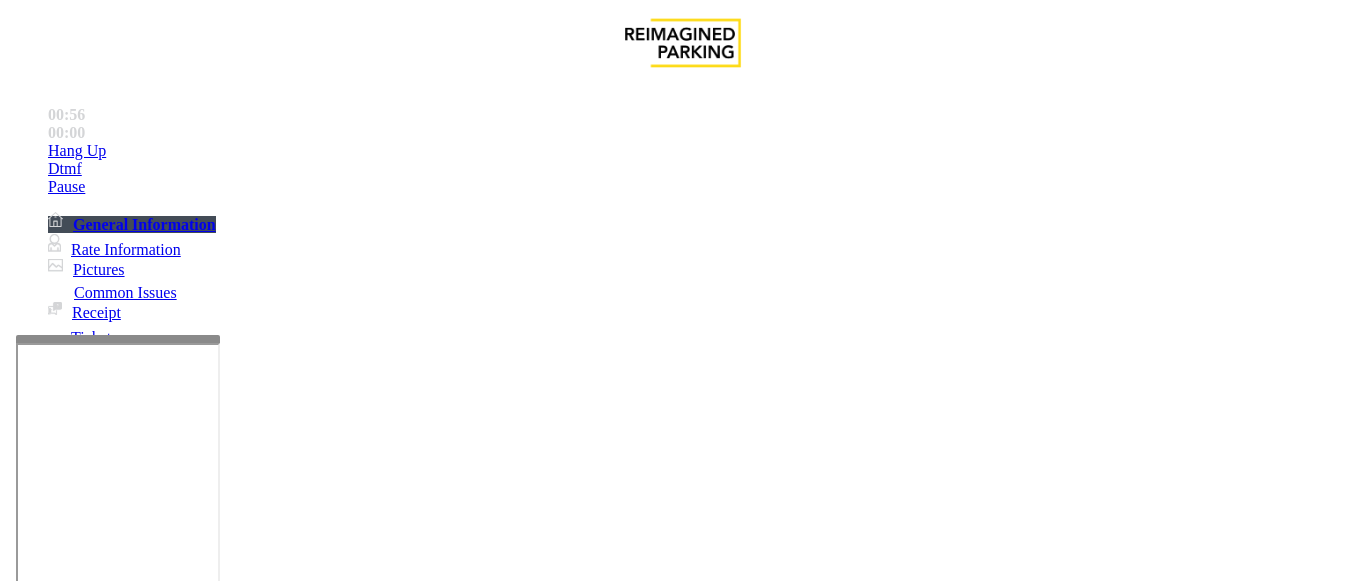 scroll, scrollTop: 300, scrollLeft: 0, axis: vertical 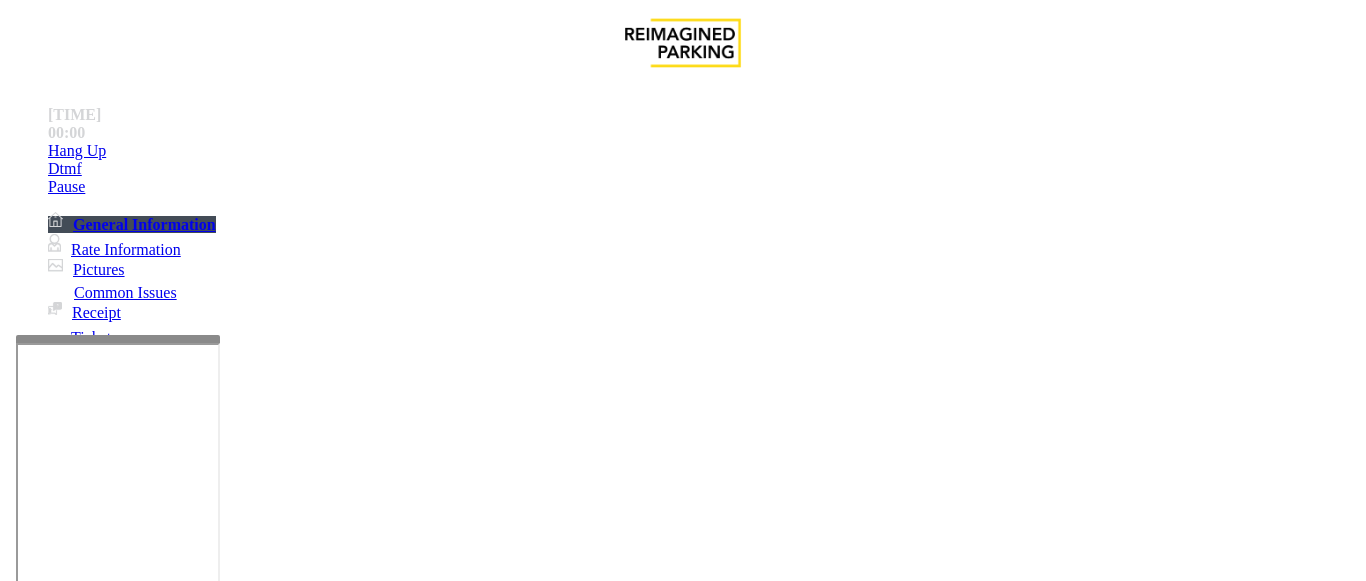 click on "Click Here for the local time" at bounding box center (1034, 6096) 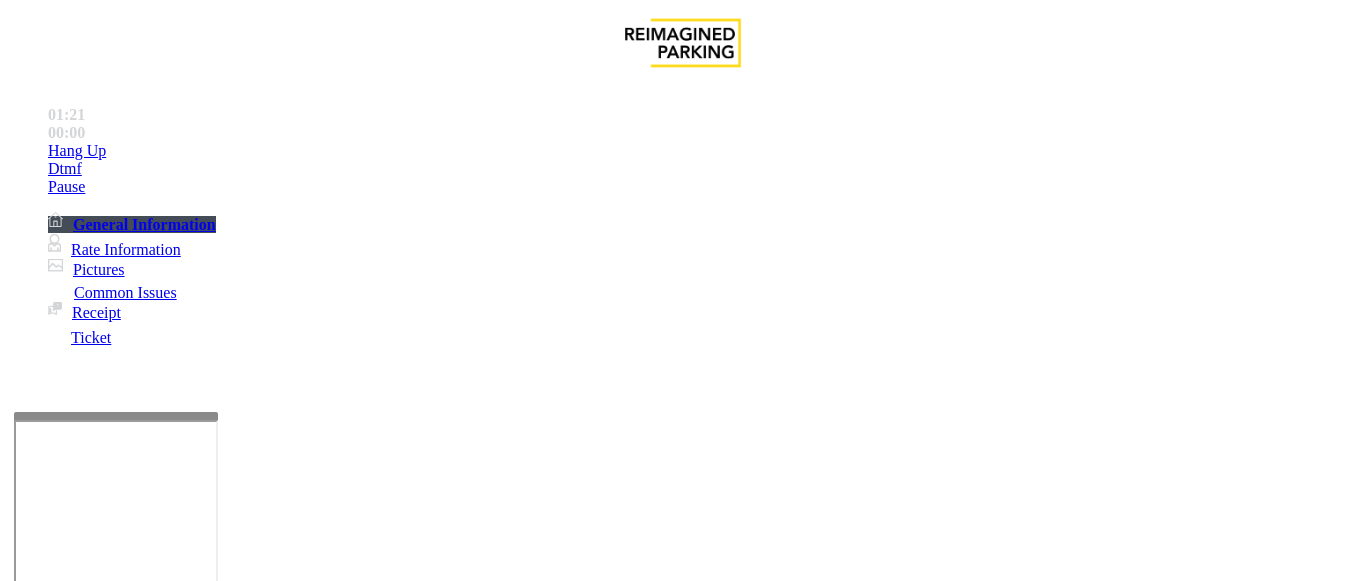 click at bounding box center (116, 416) 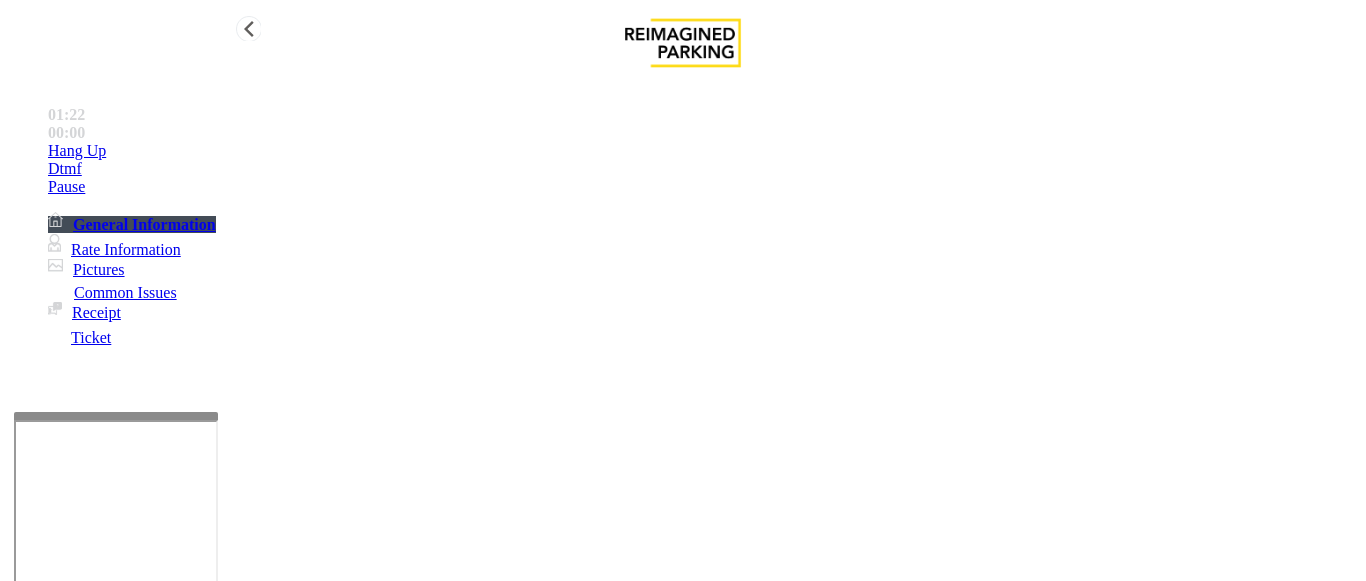 click on "Rate Information" at bounding box center (126, 249) 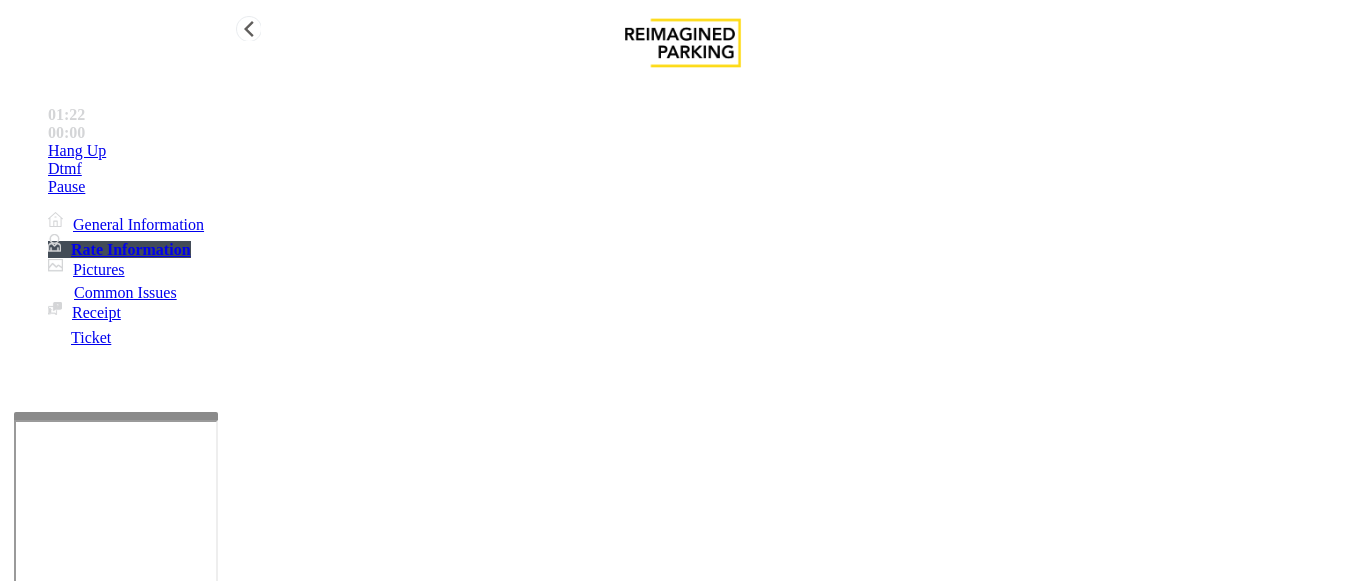 scroll, scrollTop: 293, scrollLeft: 0, axis: vertical 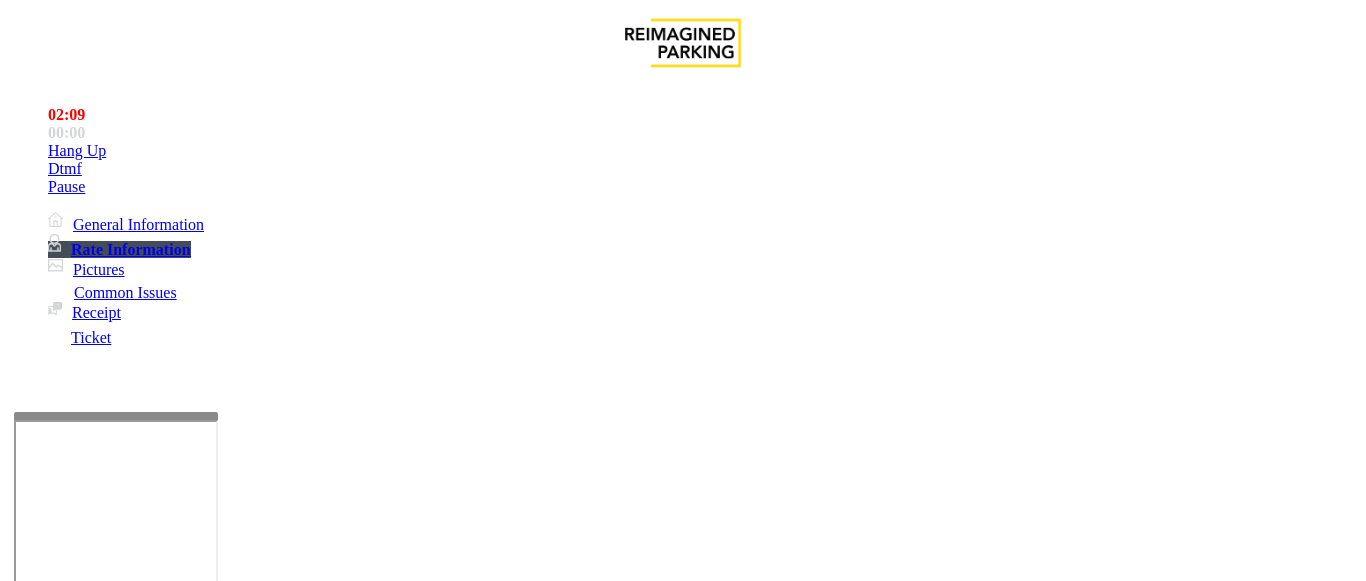 click on "Early Bird (enter 5am - 9am) and exit before 6pm" at bounding box center (246, 2799) 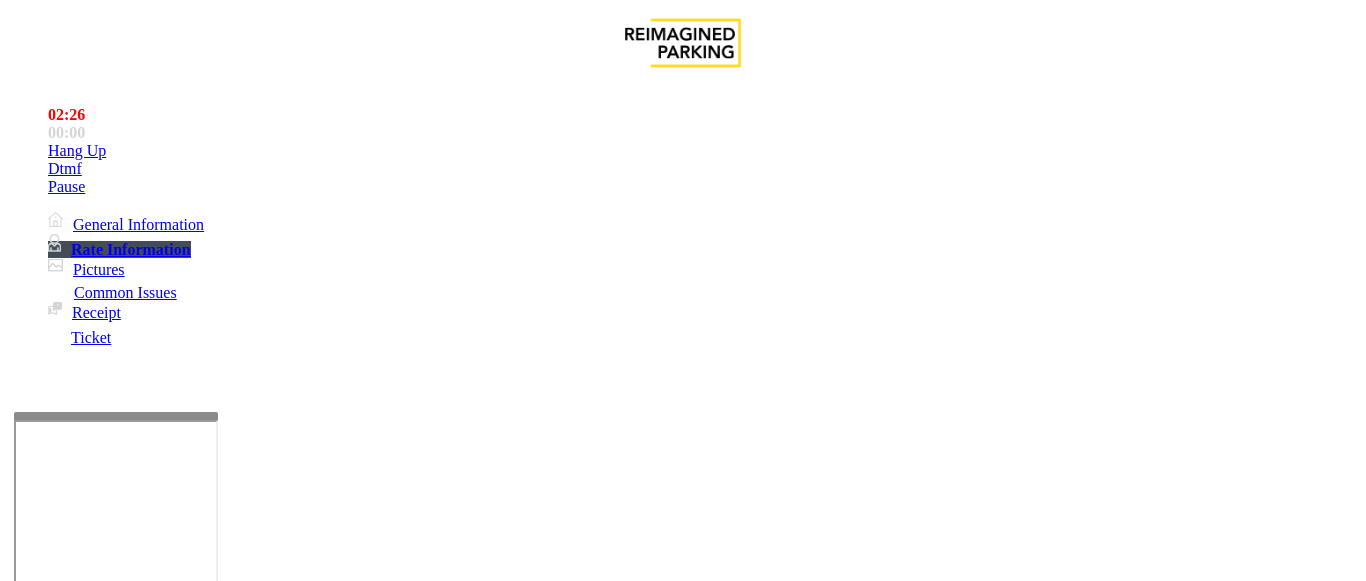 drag, startPoint x: 1271, startPoint y: 351, endPoint x: 1334, endPoint y: 358, distance: 63.387695 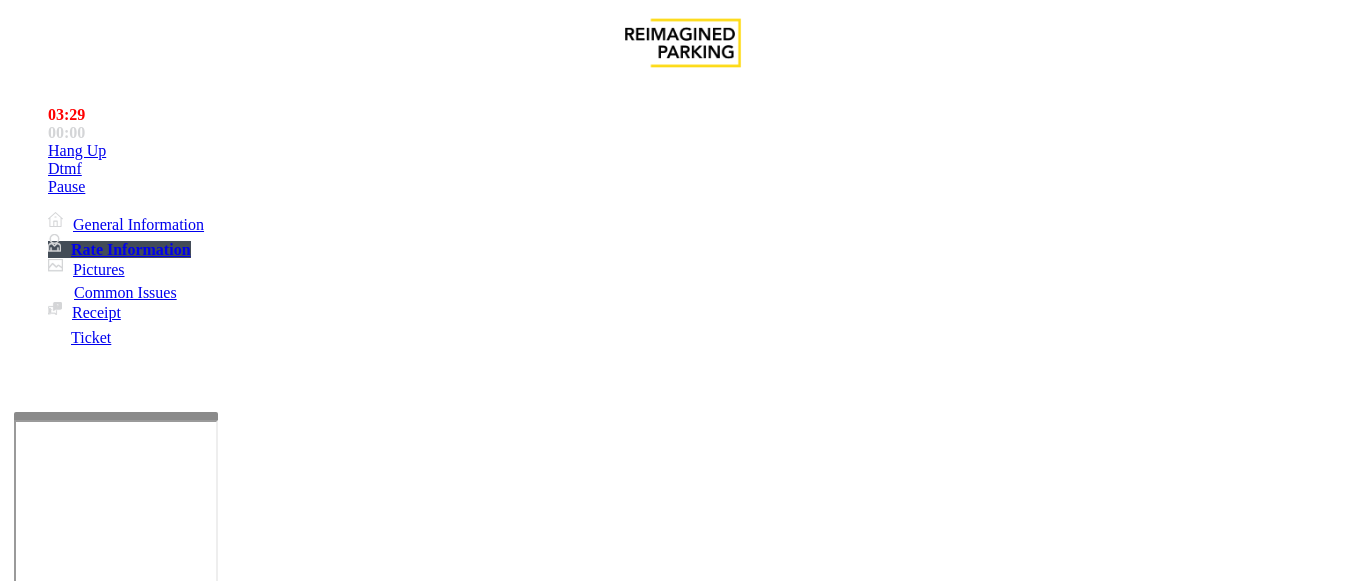 drag, startPoint x: 985, startPoint y: 353, endPoint x: 1002, endPoint y: 361, distance: 18.788294 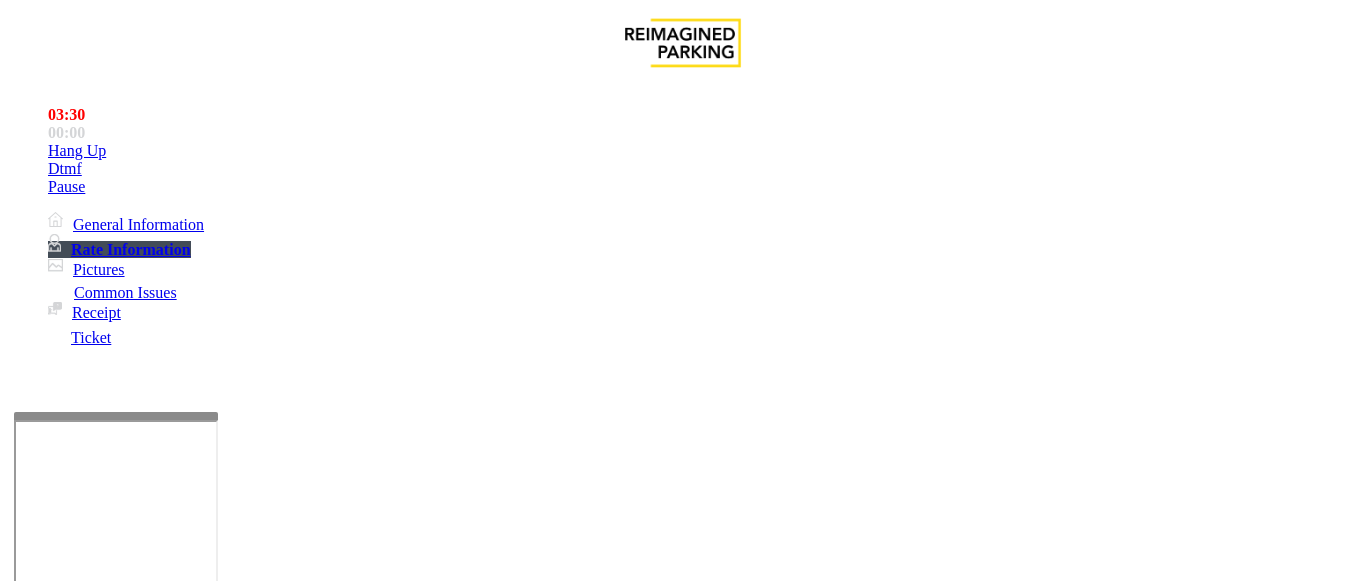 click on "Early Bird (enter 5am - 9am) and exit before 6pm" at bounding box center (246, 2799) 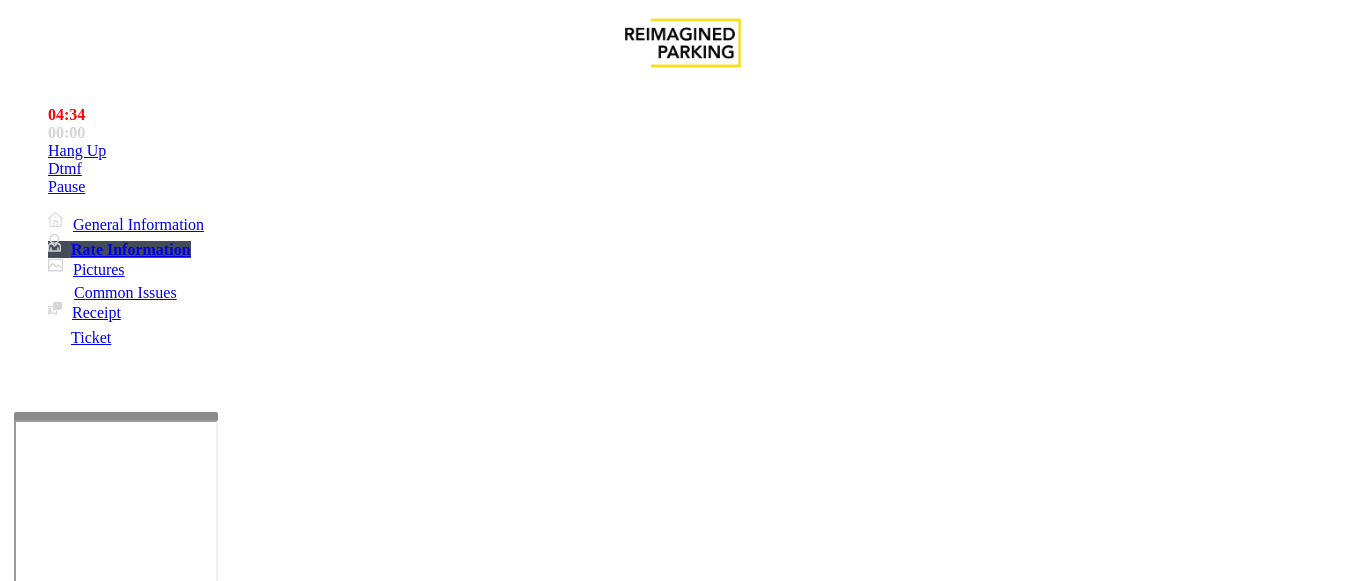 scroll, scrollTop: 0, scrollLeft: 0, axis: both 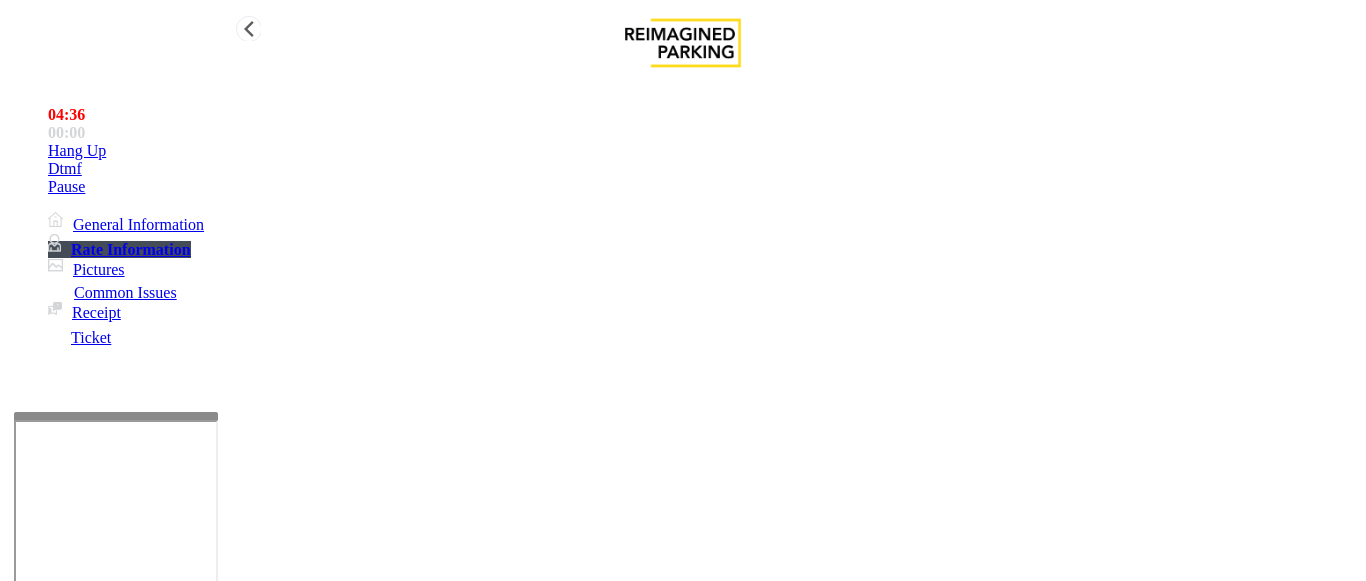 click on "General Information" at bounding box center (138, 224) 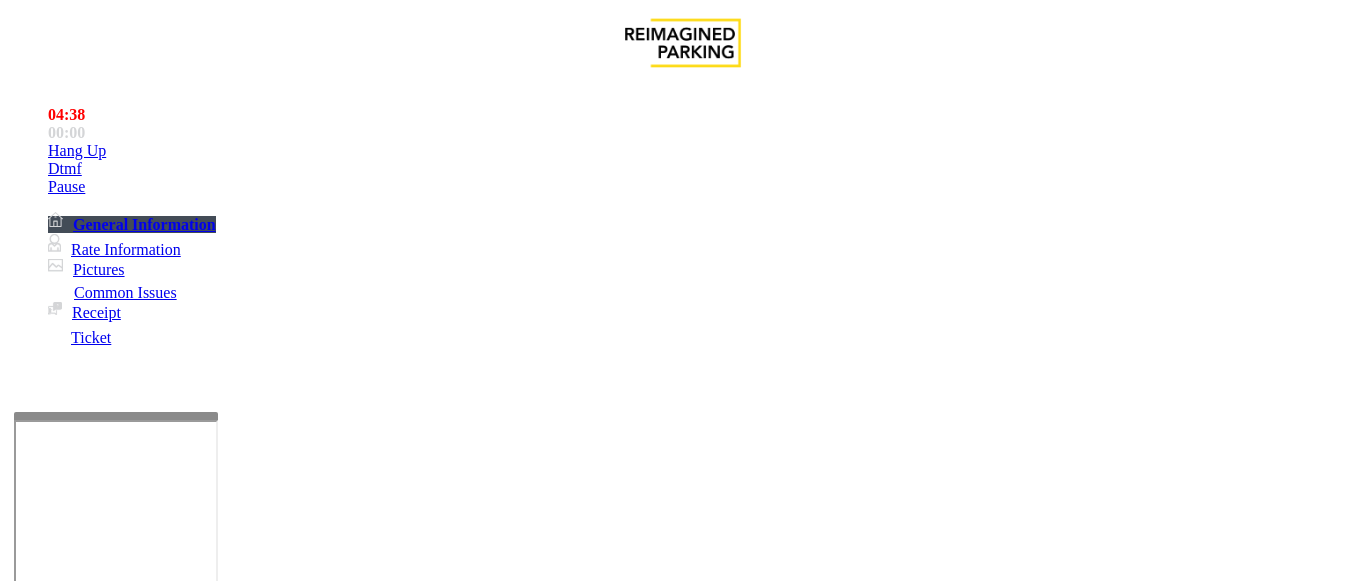 scroll, scrollTop: 3200, scrollLeft: 0, axis: vertical 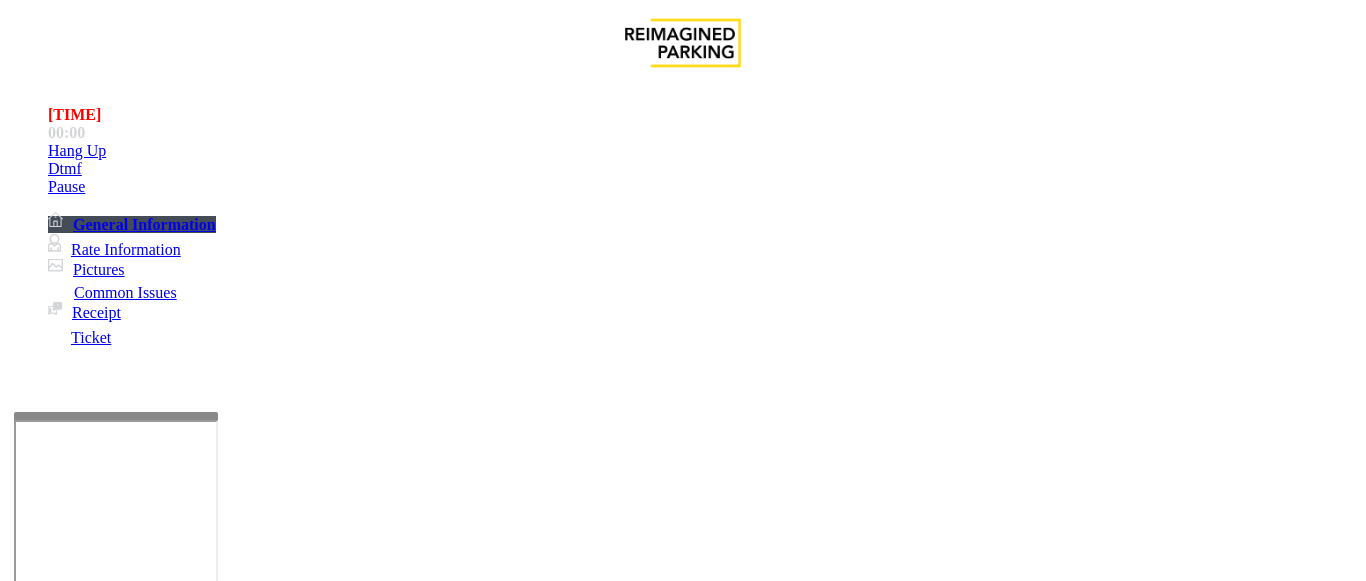 click at bounding box center [96, 1310] 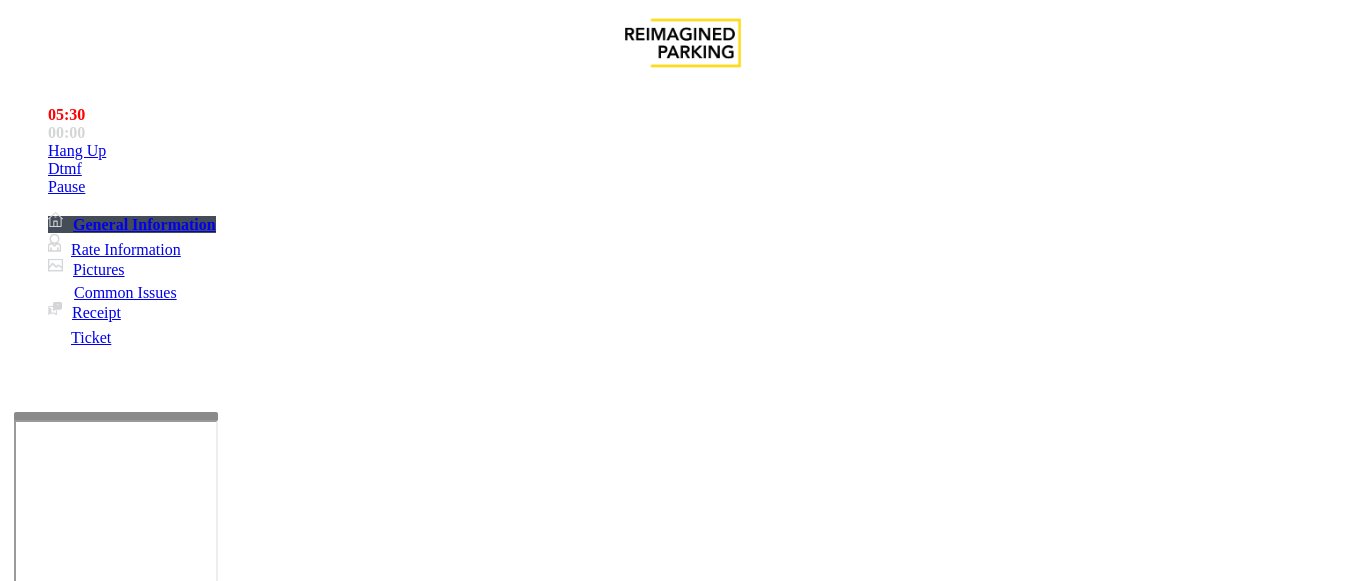 click at bounding box center (96, 1256) 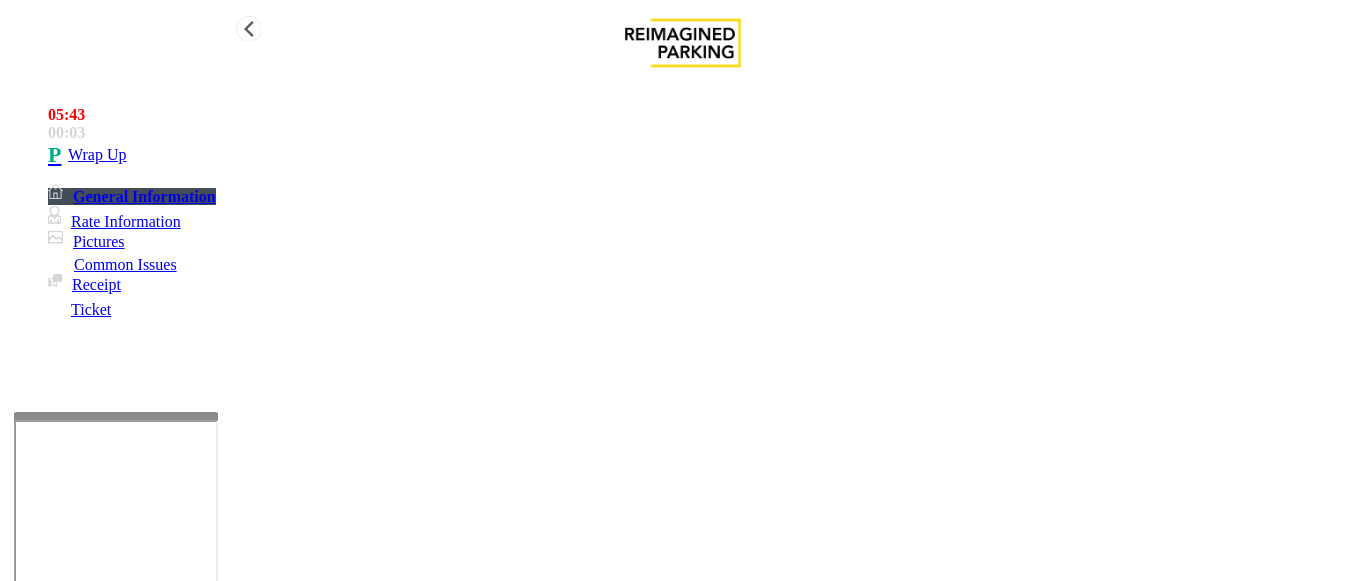 drag, startPoint x: 362, startPoint y: 238, endPoint x: 227, endPoint y: 230, distance: 135.23683 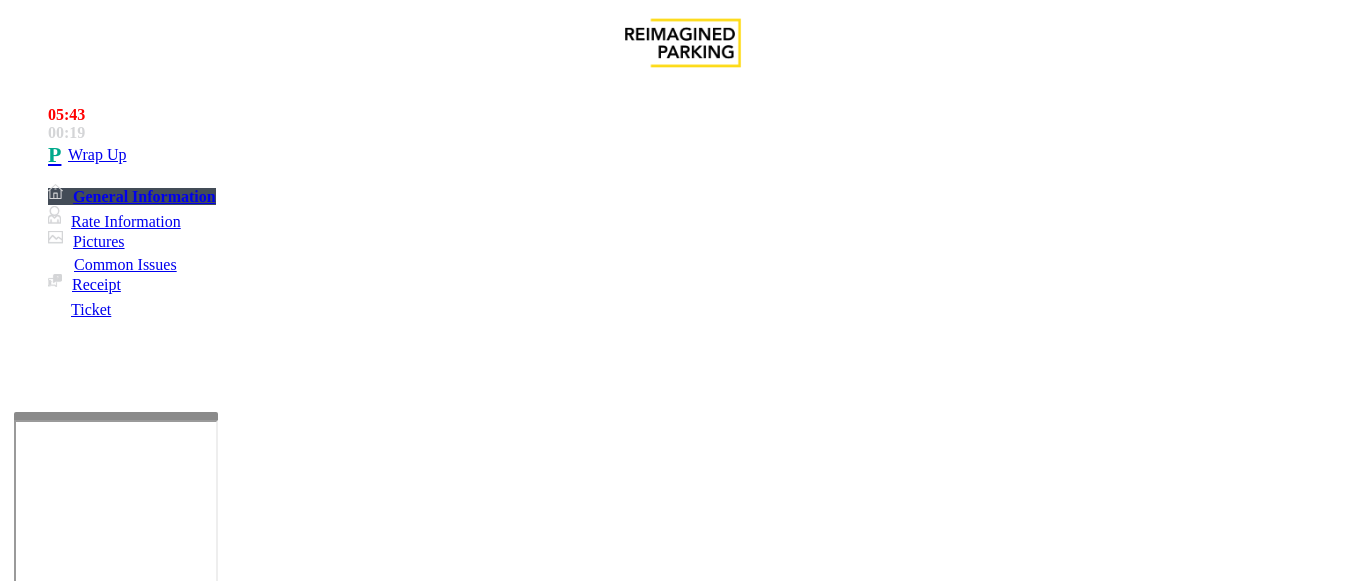 scroll, scrollTop: 200, scrollLeft: 0, axis: vertical 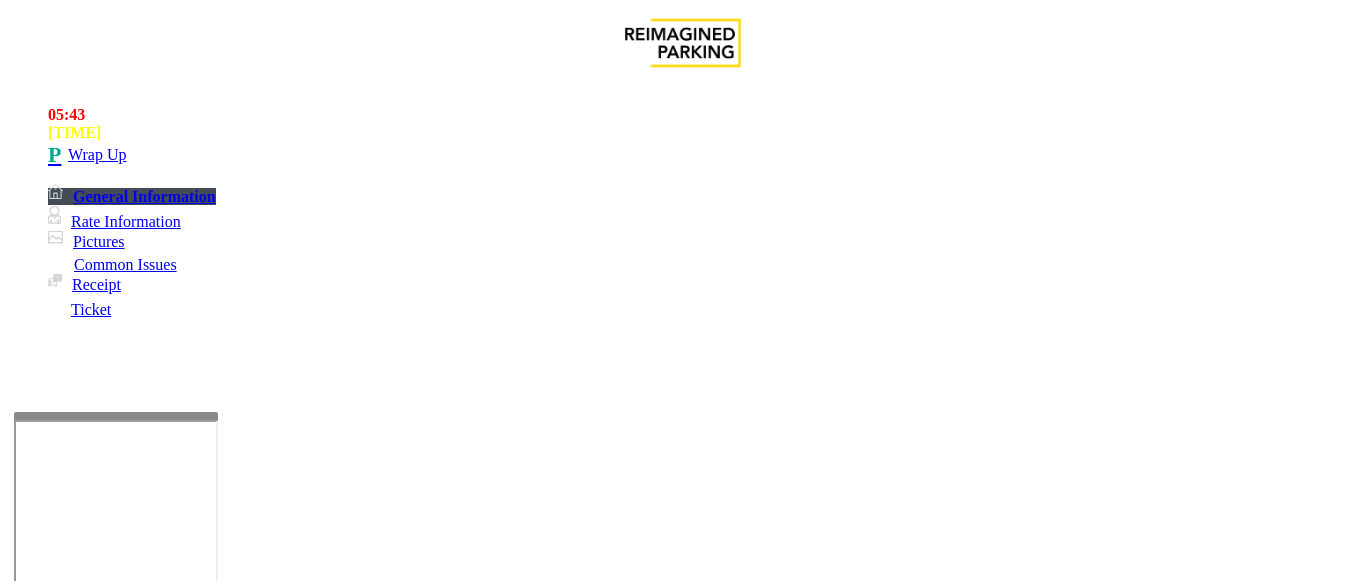 click at bounding box center (221, 1574) 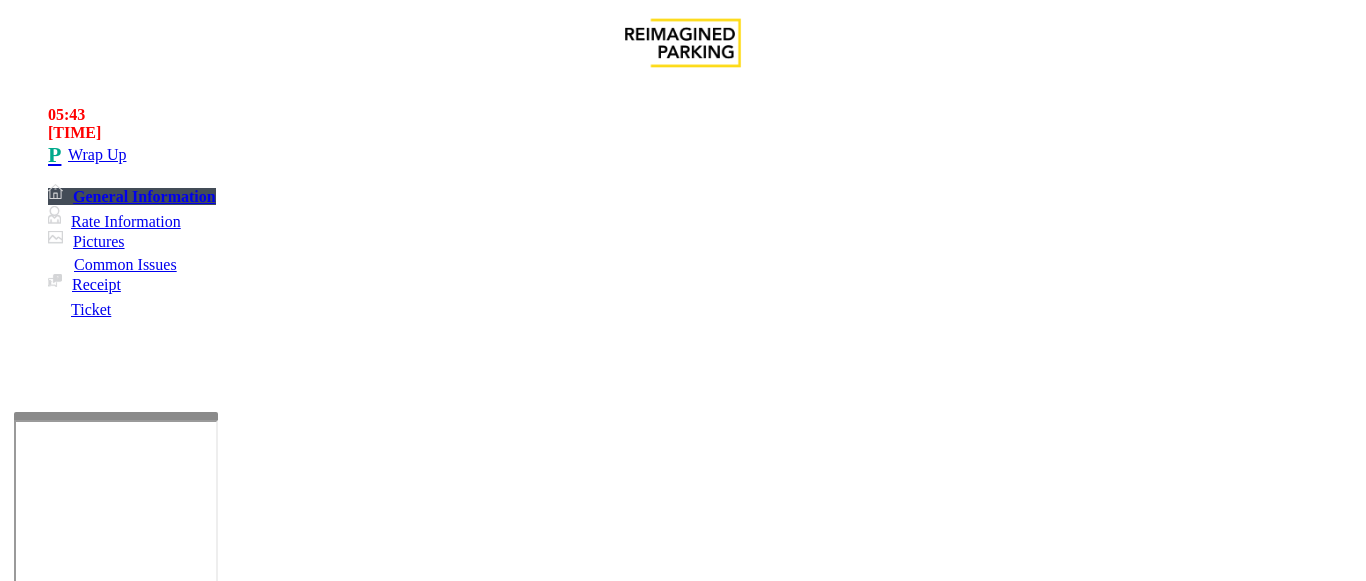 click at bounding box center [221, 1574] 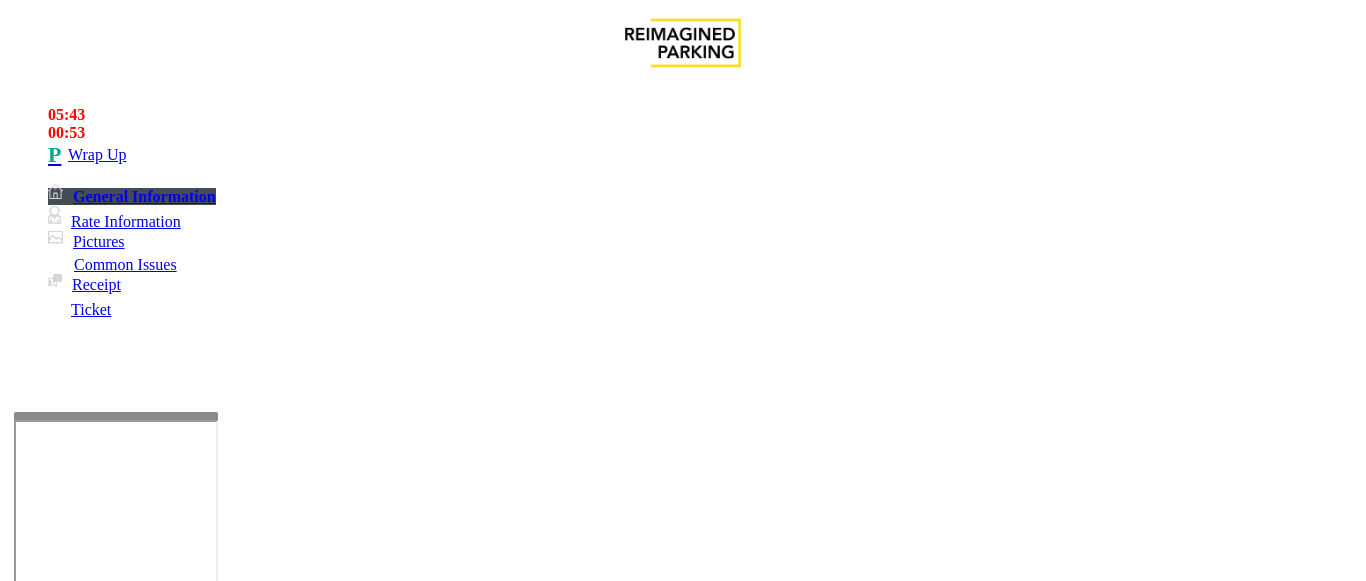 scroll, scrollTop: 100, scrollLeft: 0, axis: vertical 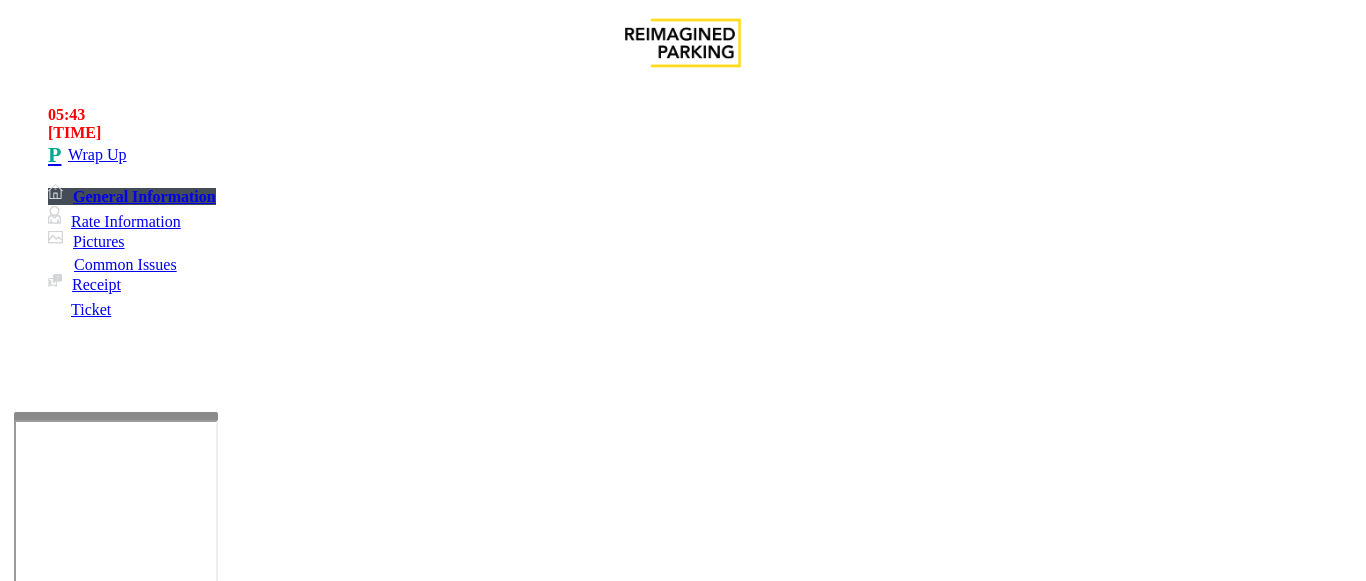 click on "Ticket Unreadable" at bounding box center (682, 1219) 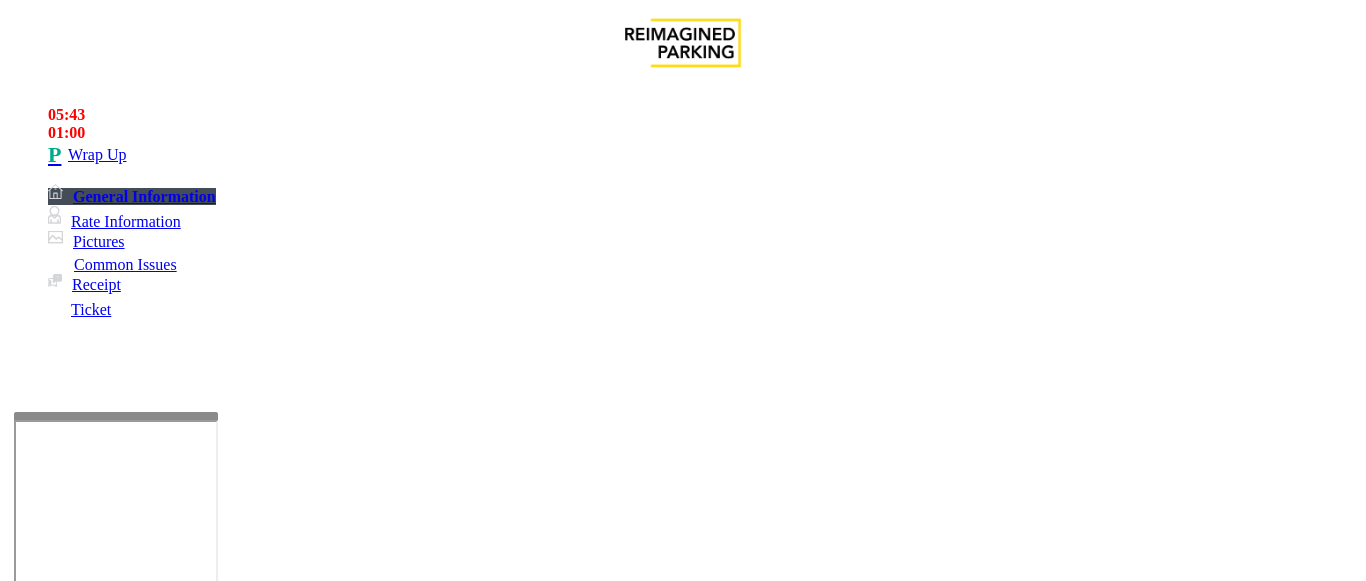 click at bounding box center [221, 1574] 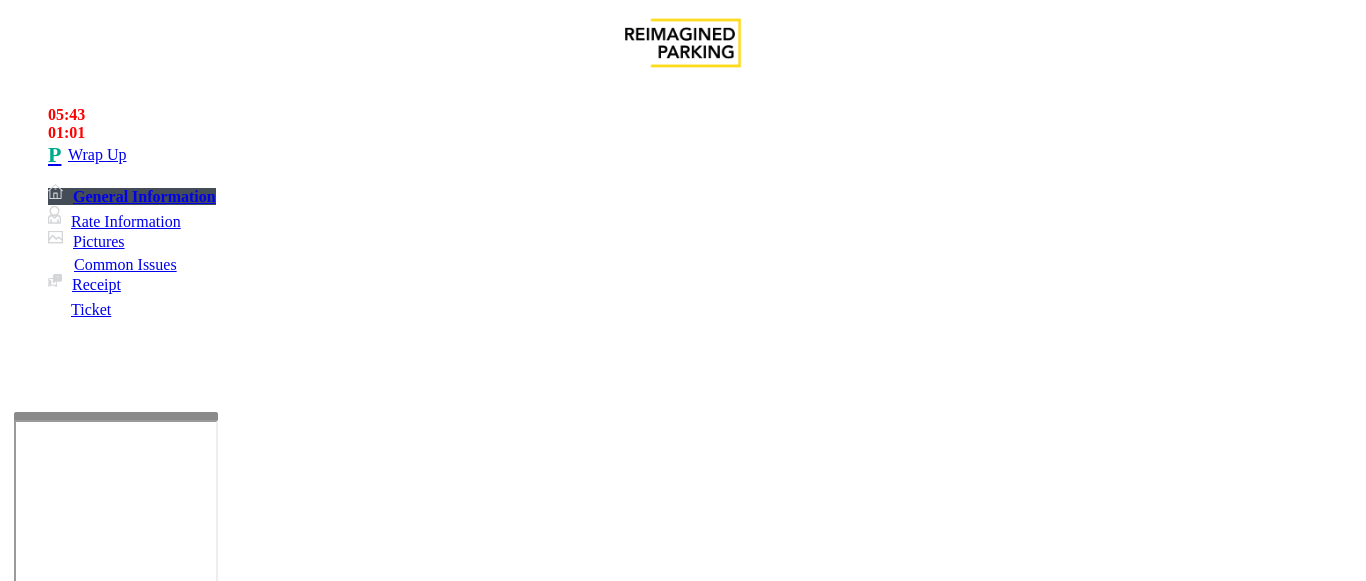 click on "Ticket Unreadable" at bounding box center [682, 1219] 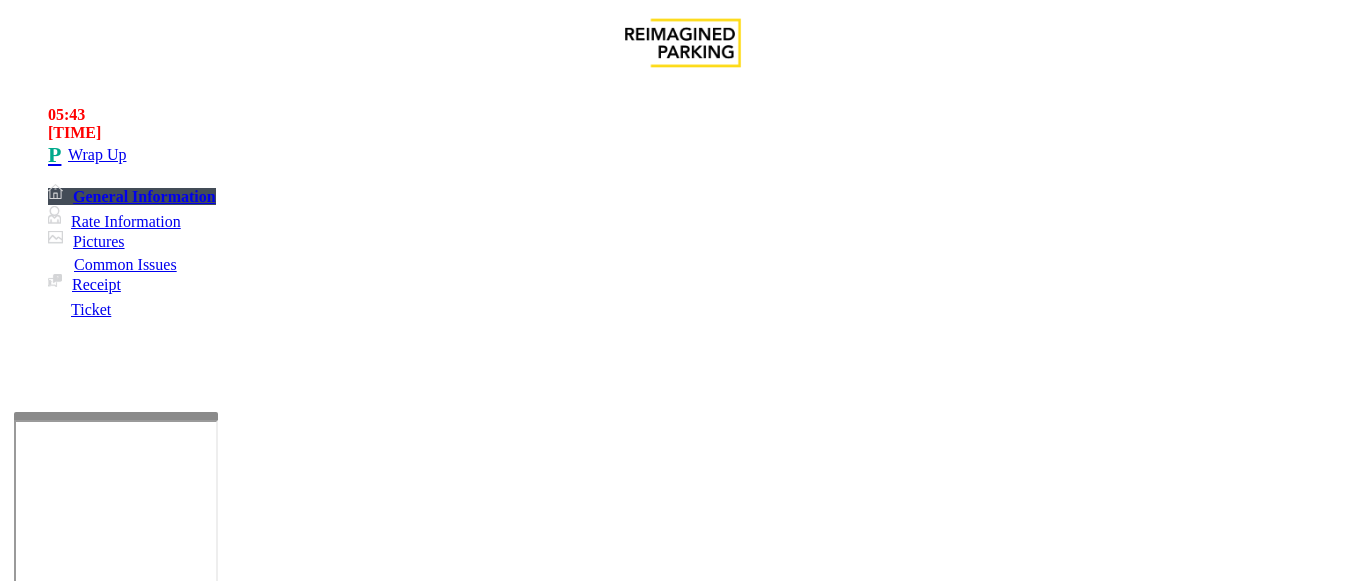 click on "Ticket Unreadable" at bounding box center (682, 1219) 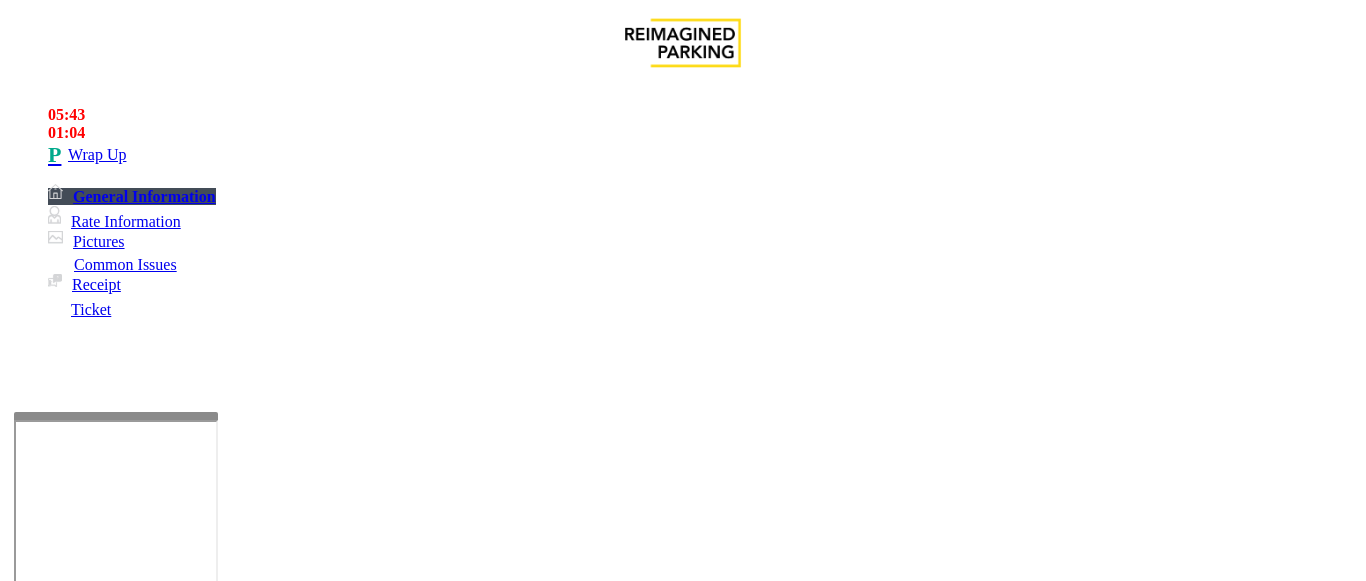 click at bounding box center (221, 1574) 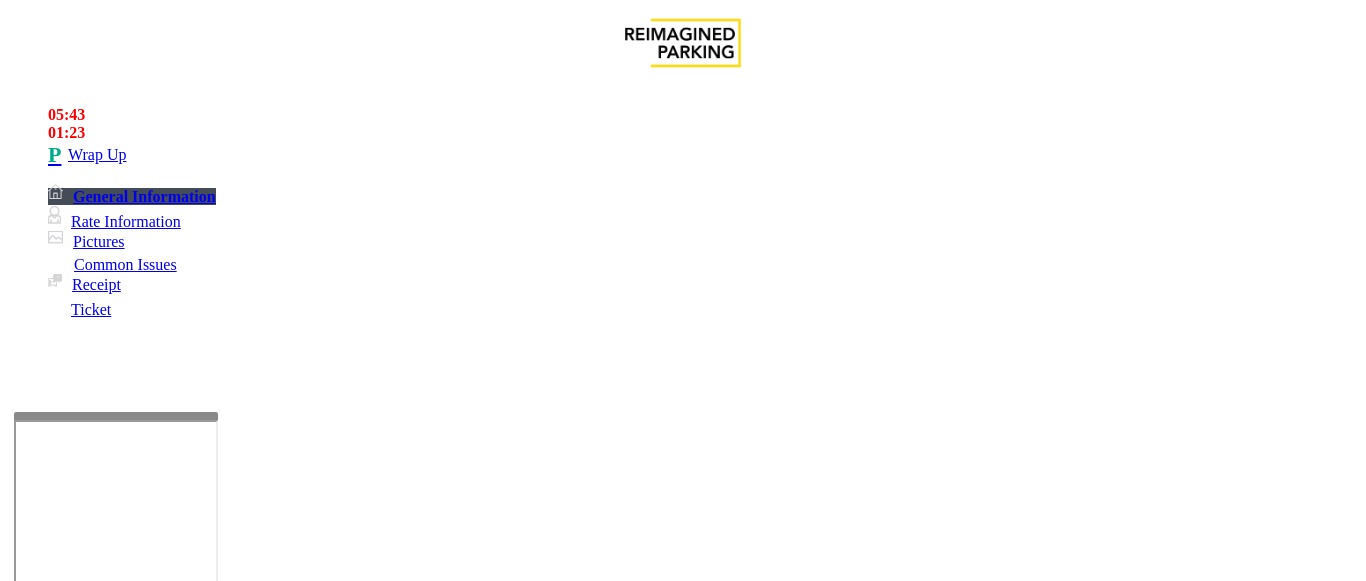 click at bounding box center (221, 1574) 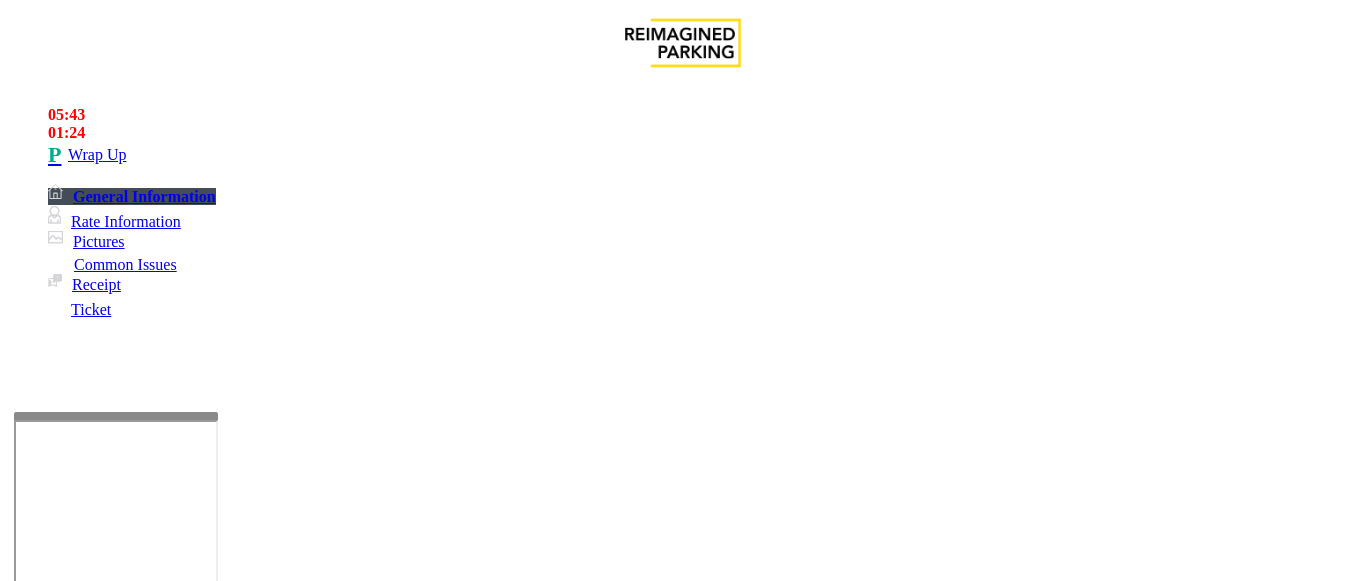 click at bounding box center [221, 1574] 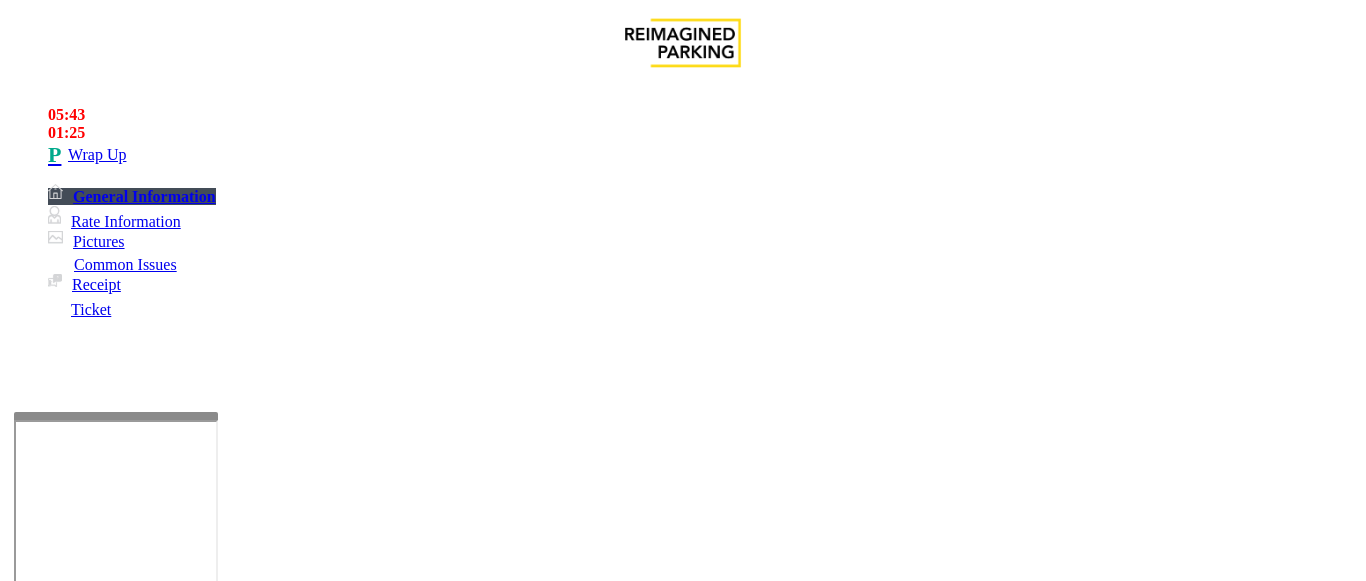 drag, startPoint x: 485, startPoint y: 538, endPoint x: 444, endPoint y: 525, distance: 43.011627 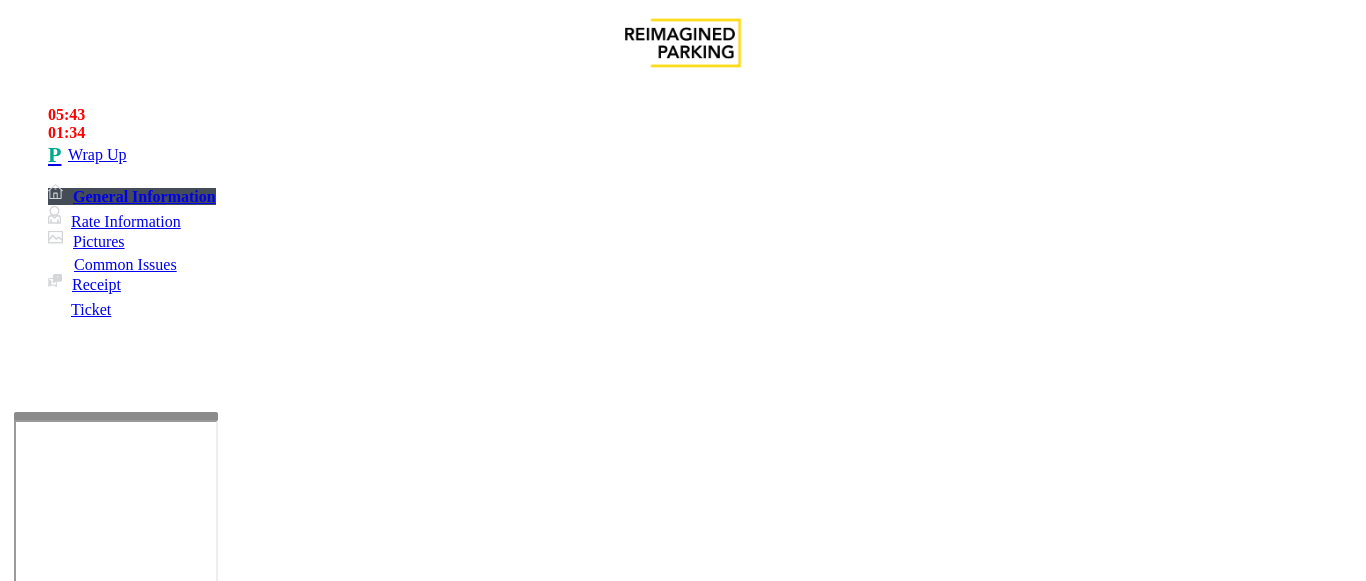 scroll, scrollTop: 16, scrollLeft: 0, axis: vertical 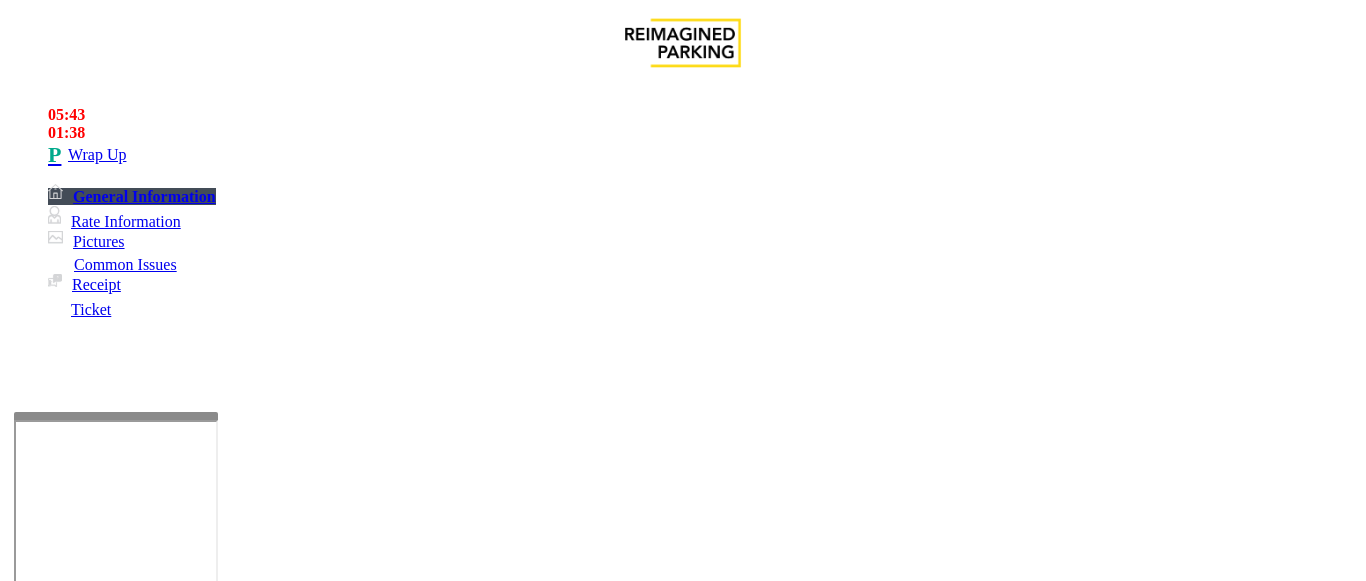 drag, startPoint x: 335, startPoint y: 533, endPoint x: 256, endPoint y: 535, distance: 79.025314 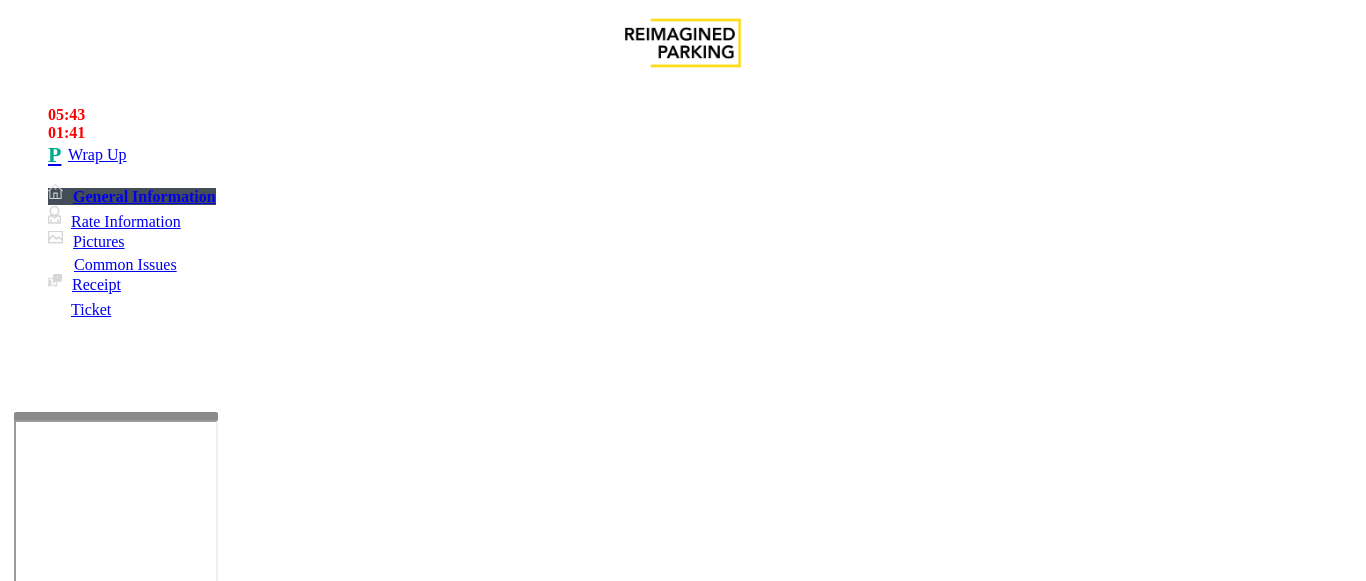 scroll, scrollTop: 16, scrollLeft: 0, axis: vertical 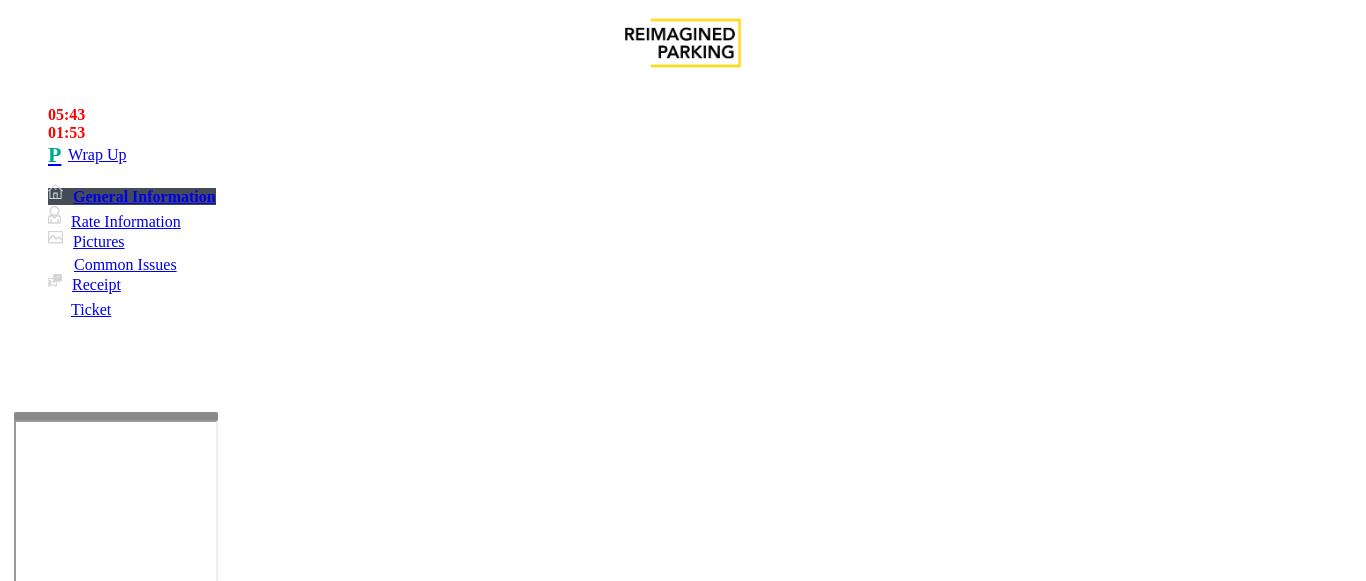 drag, startPoint x: 323, startPoint y: 533, endPoint x: 444, endPoint y: 545, distance: 121.59358 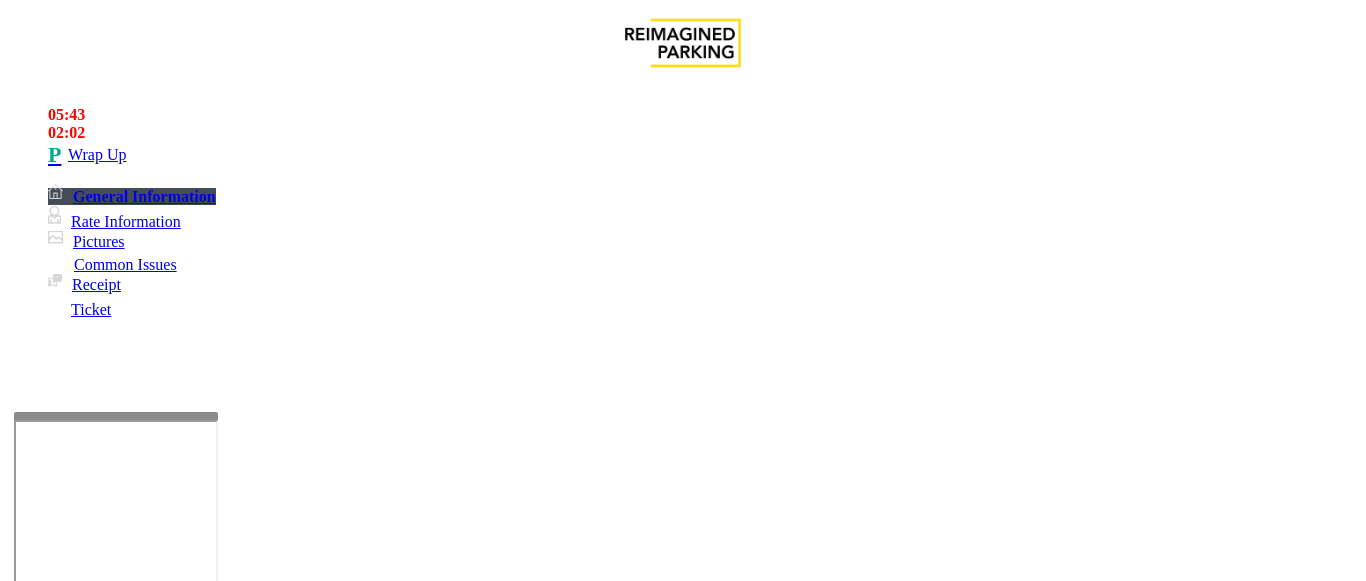 click at bounding box center [221, 1574] 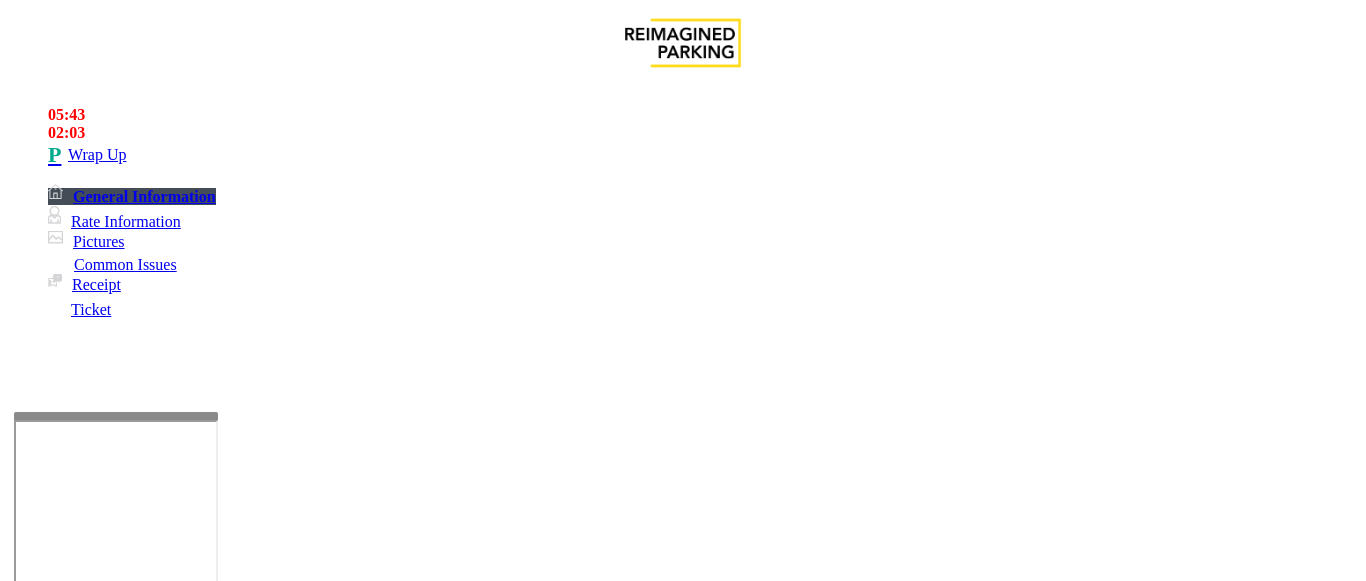 click at bounding box center (221, 1574) 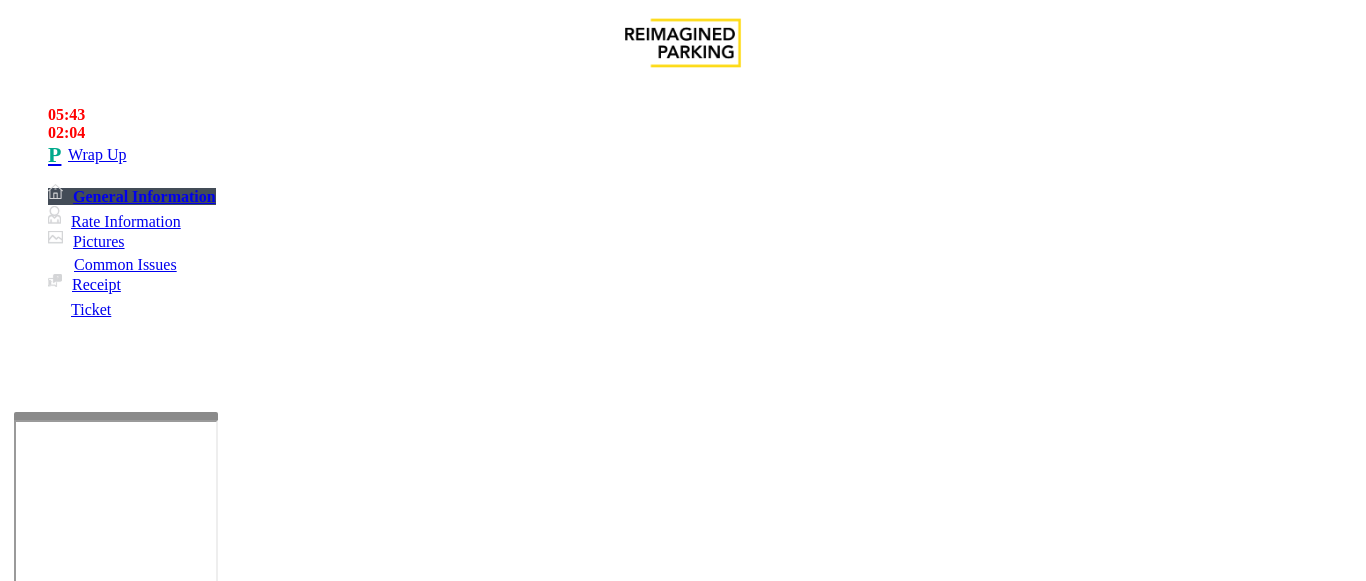 click at bounding box center [221, 1574] 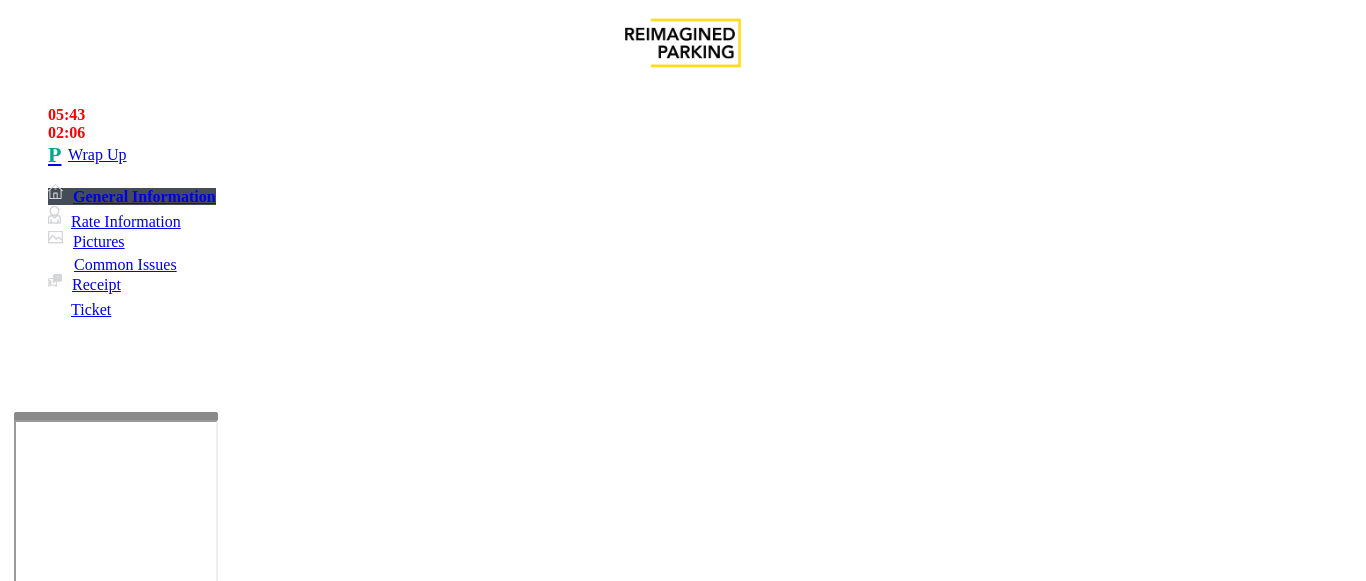 click at bounding box center [221, 1574] 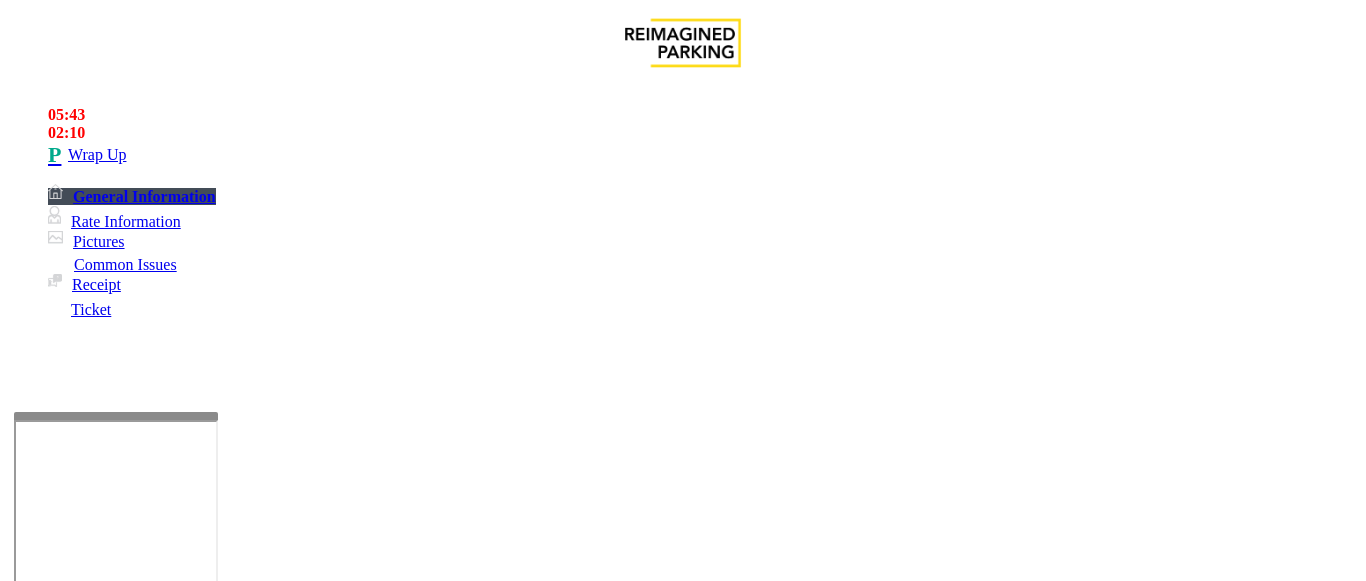 click at bounding box center [221, 1574] 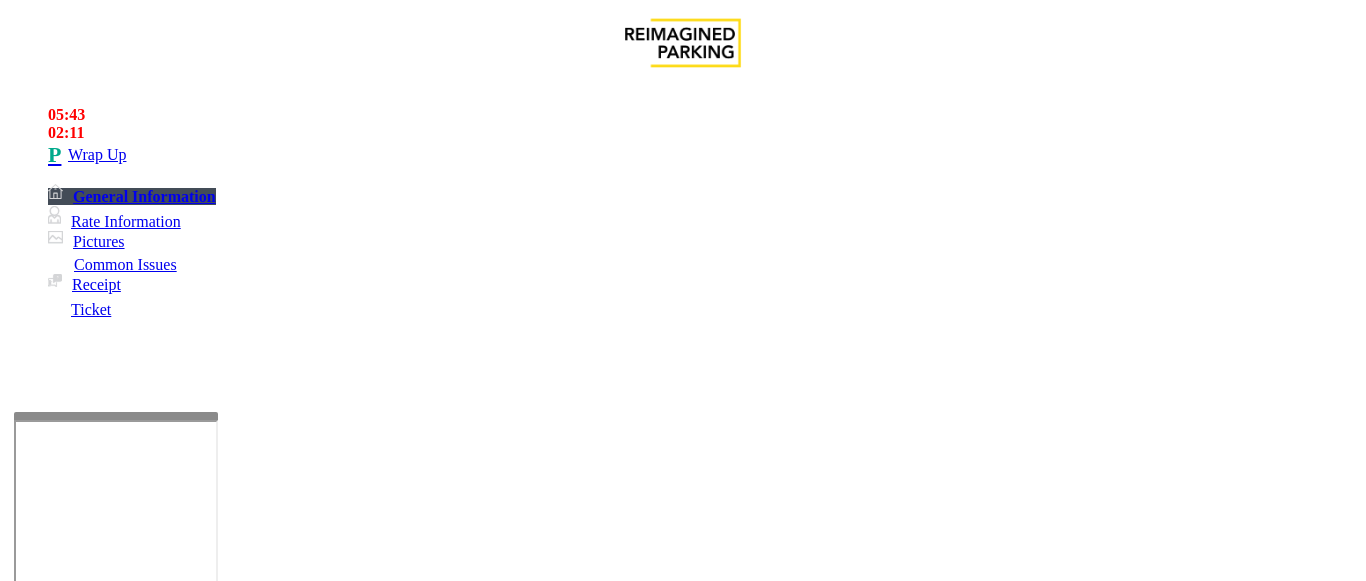 click at bounding box center [221, 1574] 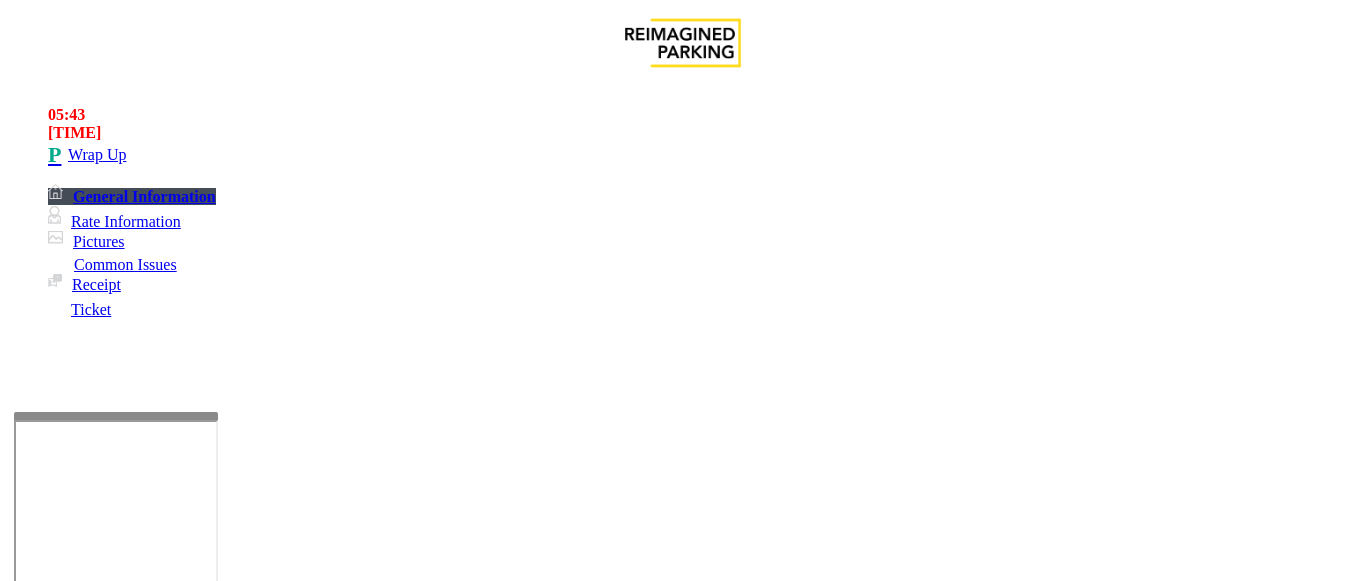 click at bounding box center (221, 1574) 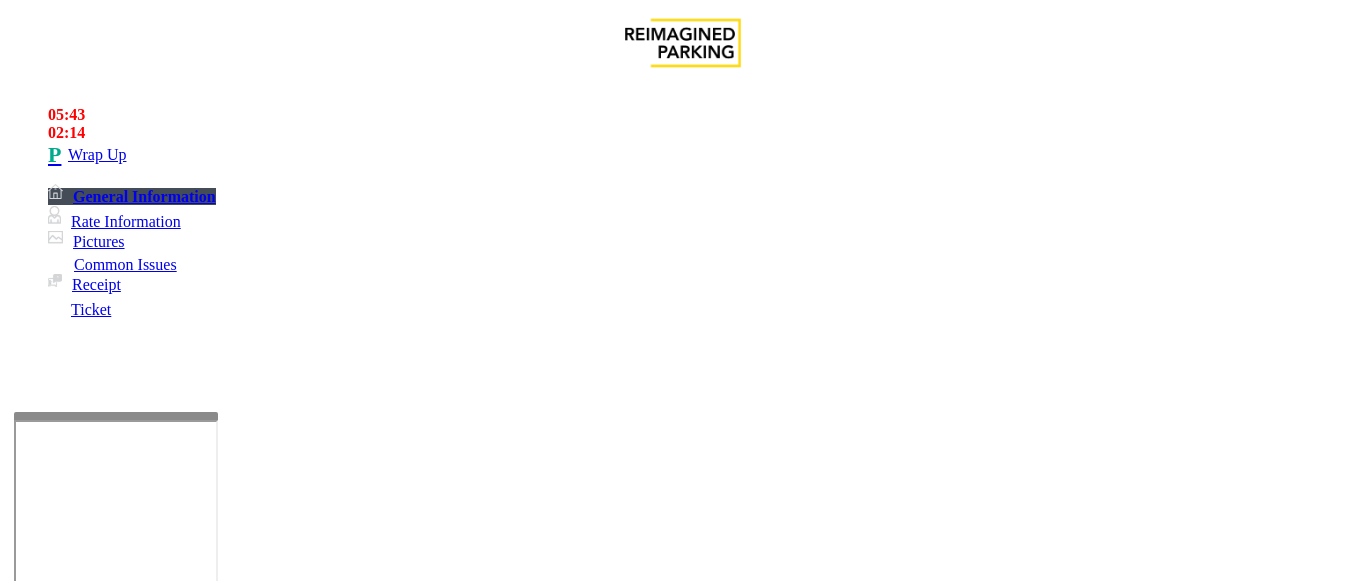 click at bounding box center [221, 1574] 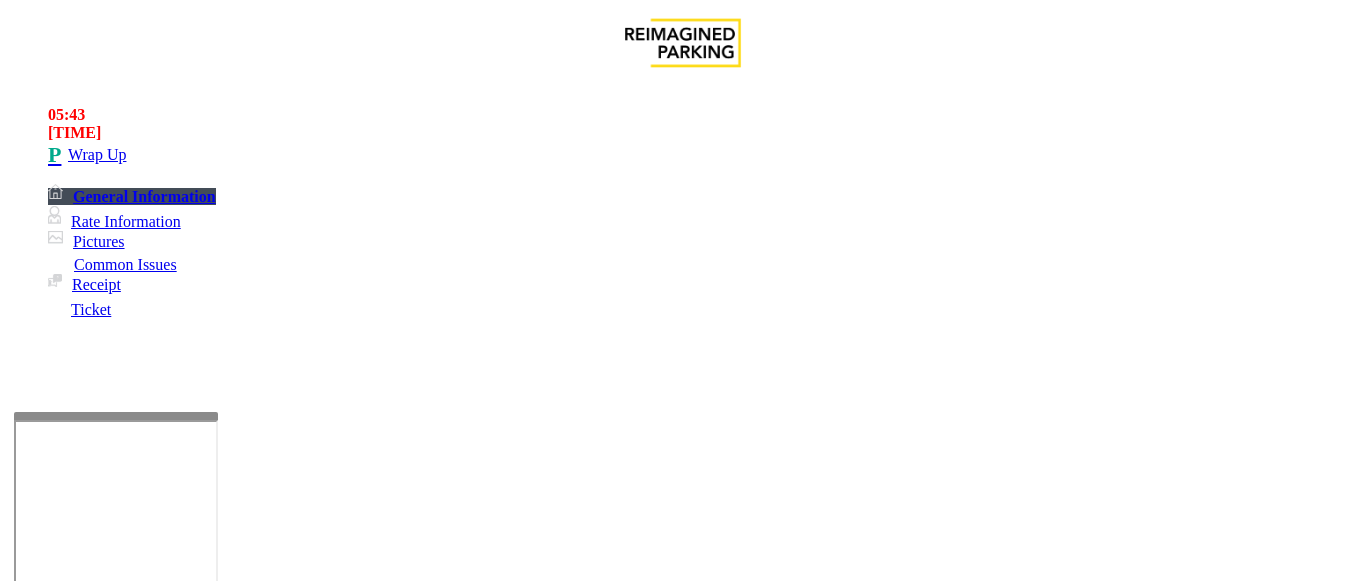 click at bounding box center (221, 1574) 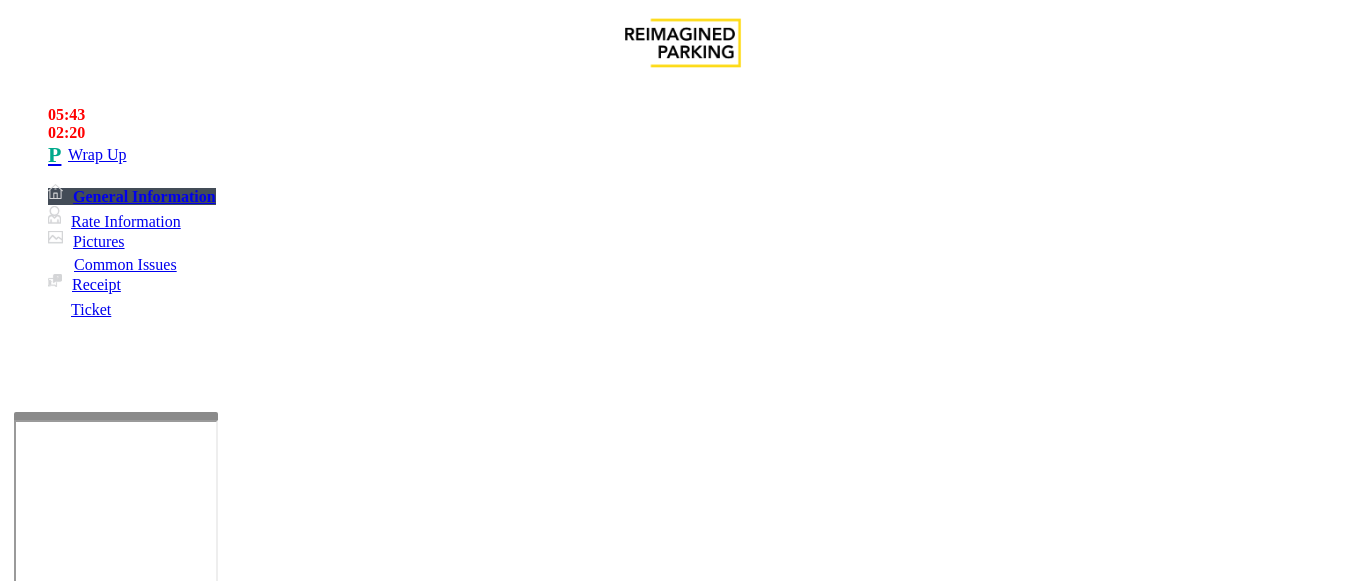 drag, startPoint x: 398, startPoint y: 534, endPoint x: 412, endPoint y: 540, distance: 15.231546 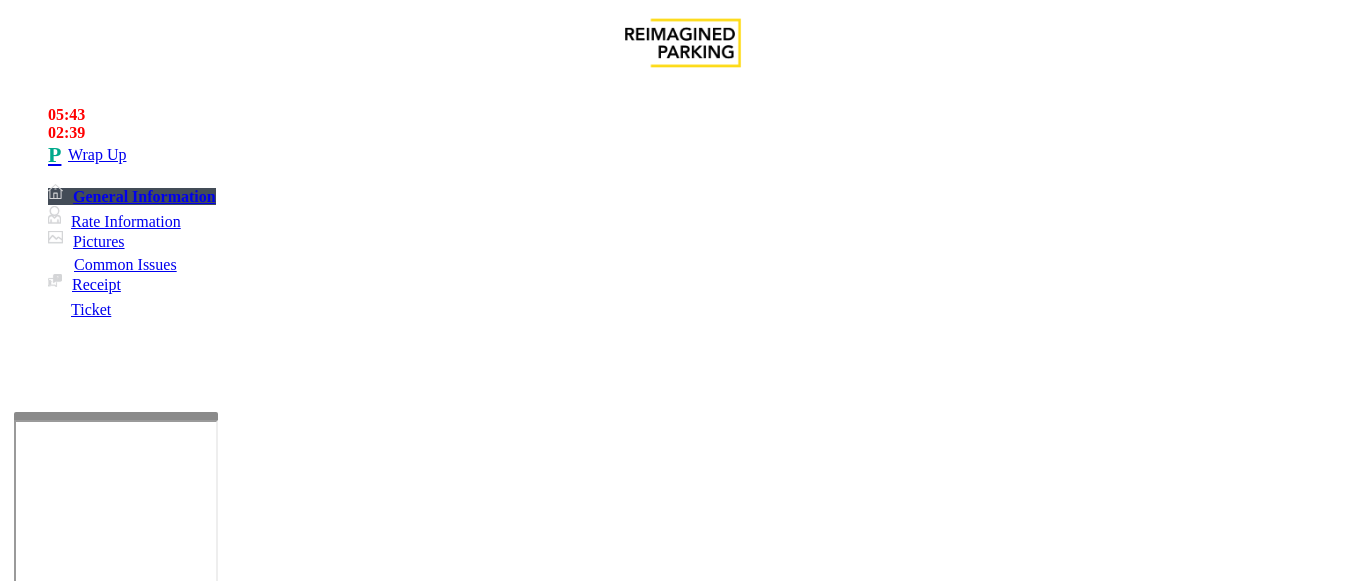 type on "**********" 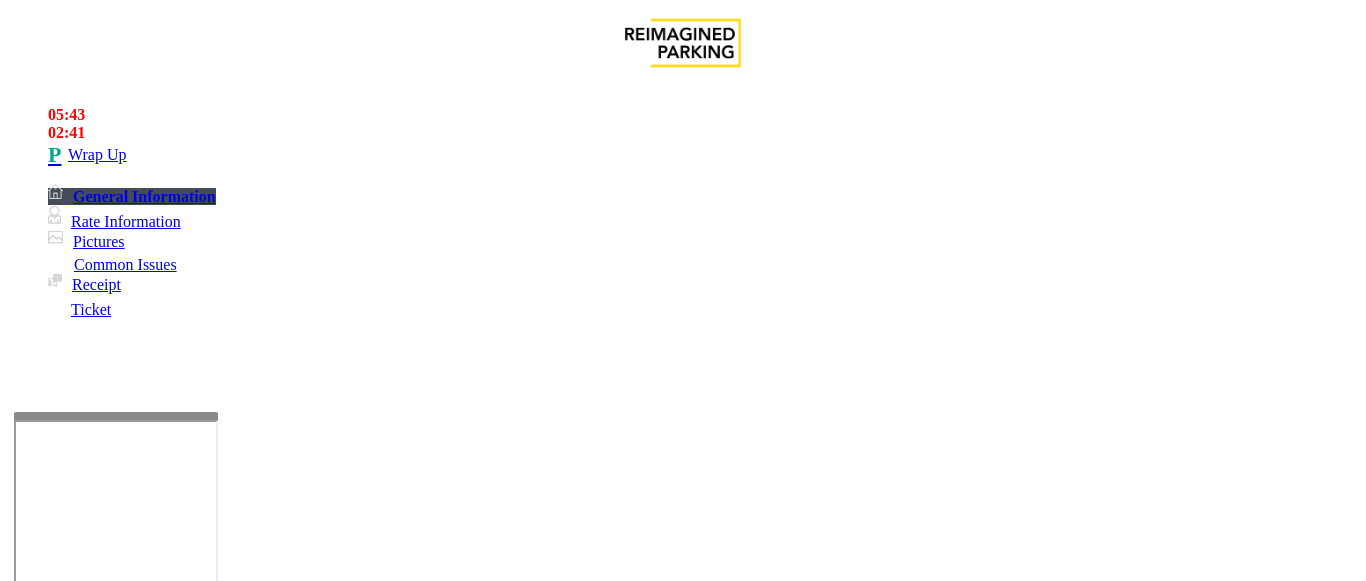 type on "**" 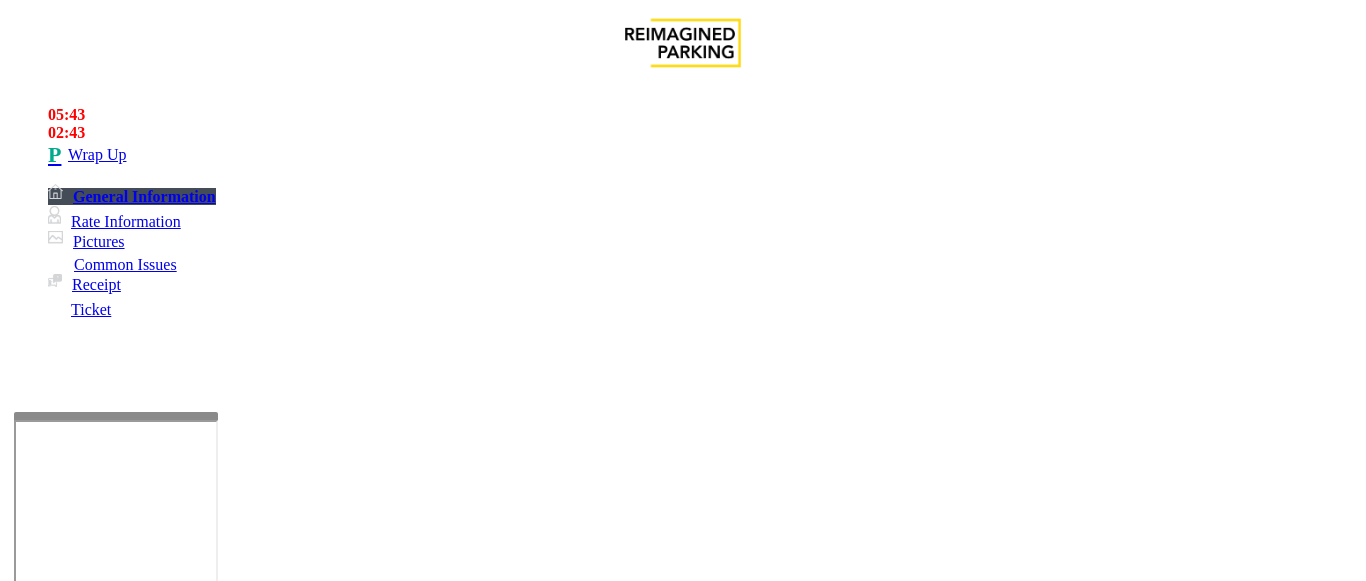 drag, startPoint x: 429, startPoint y: 534, endPoint x: 398, endPoint y: 527, distance: 31.780497 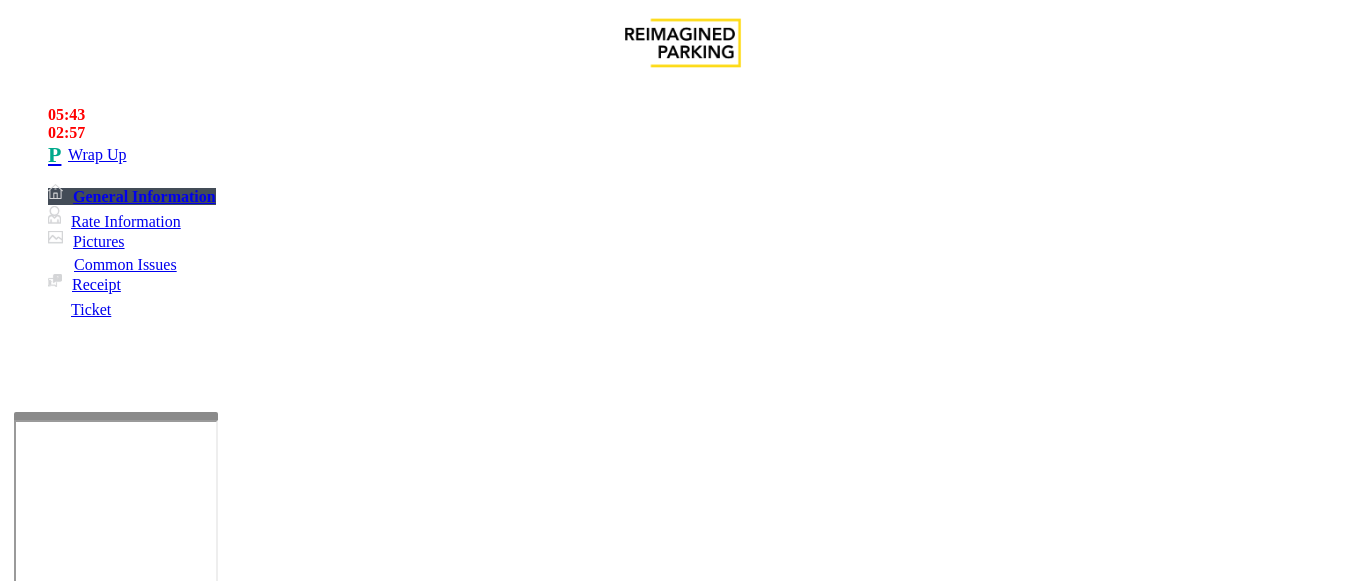 click at bounding box center (221, 1574) 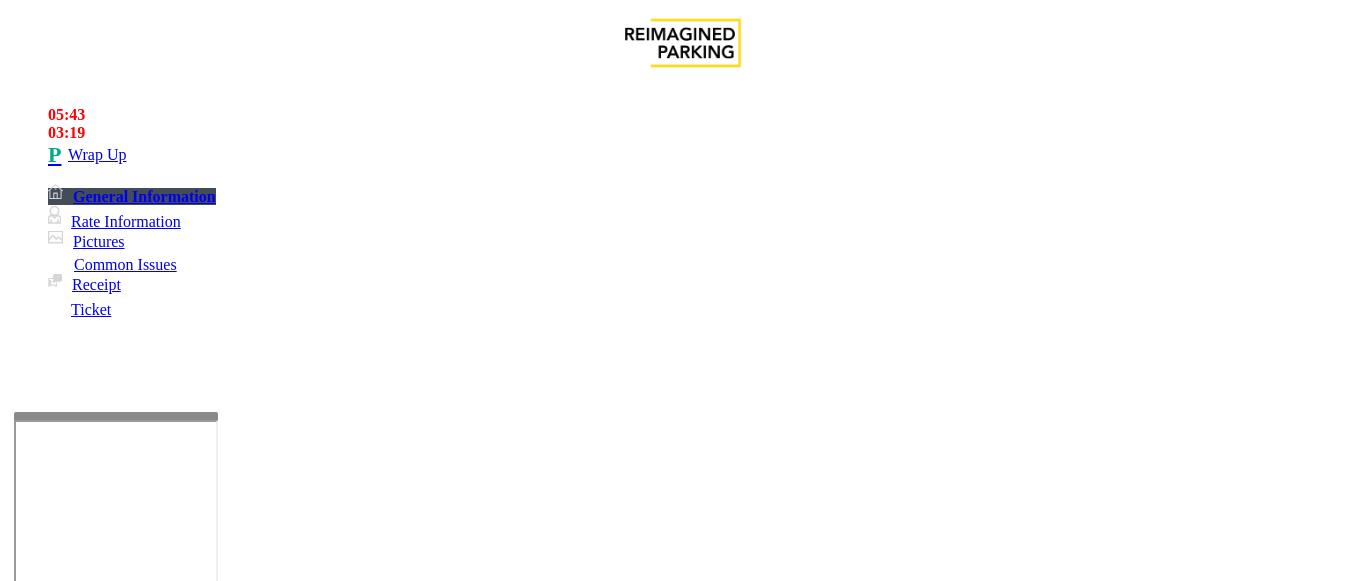 scroll, scrollTop: 200, scrollLeft: 0, axis: vertical 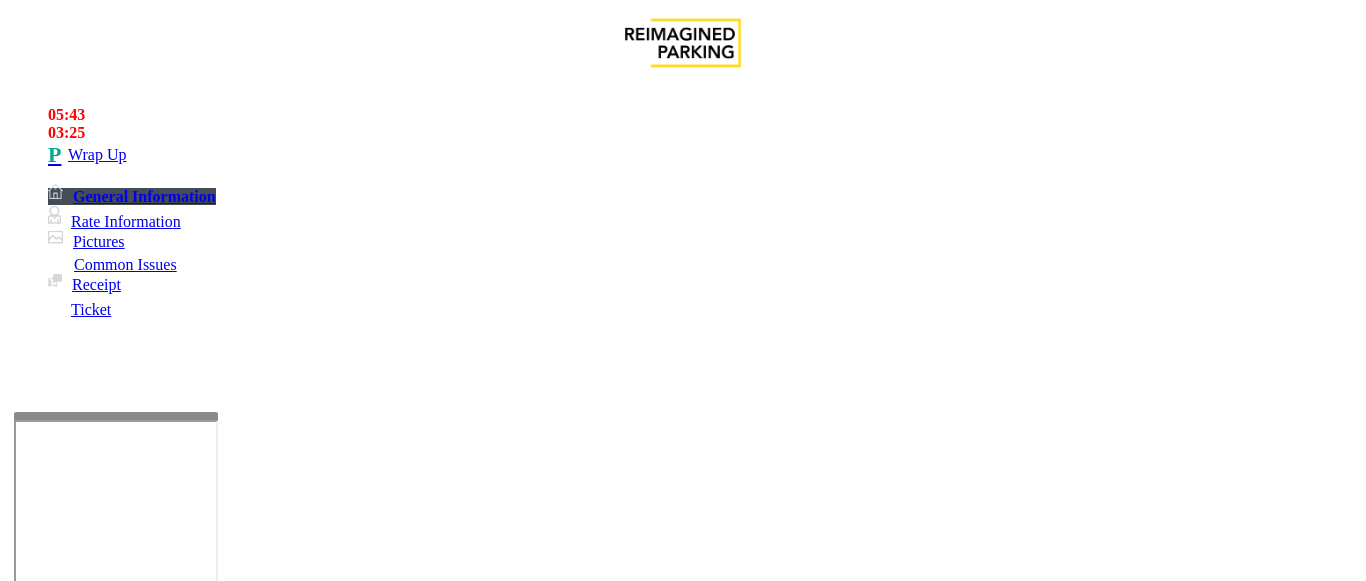 click at bounding box center (221, 1574) 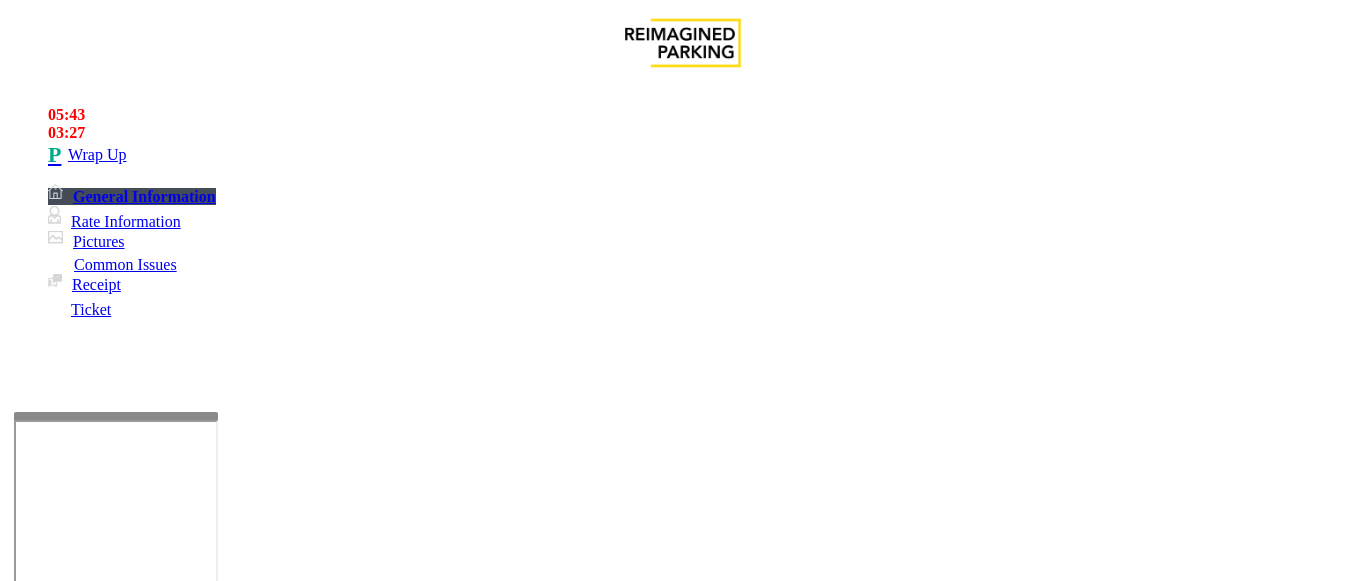 click at bounding box center (221, 1574) 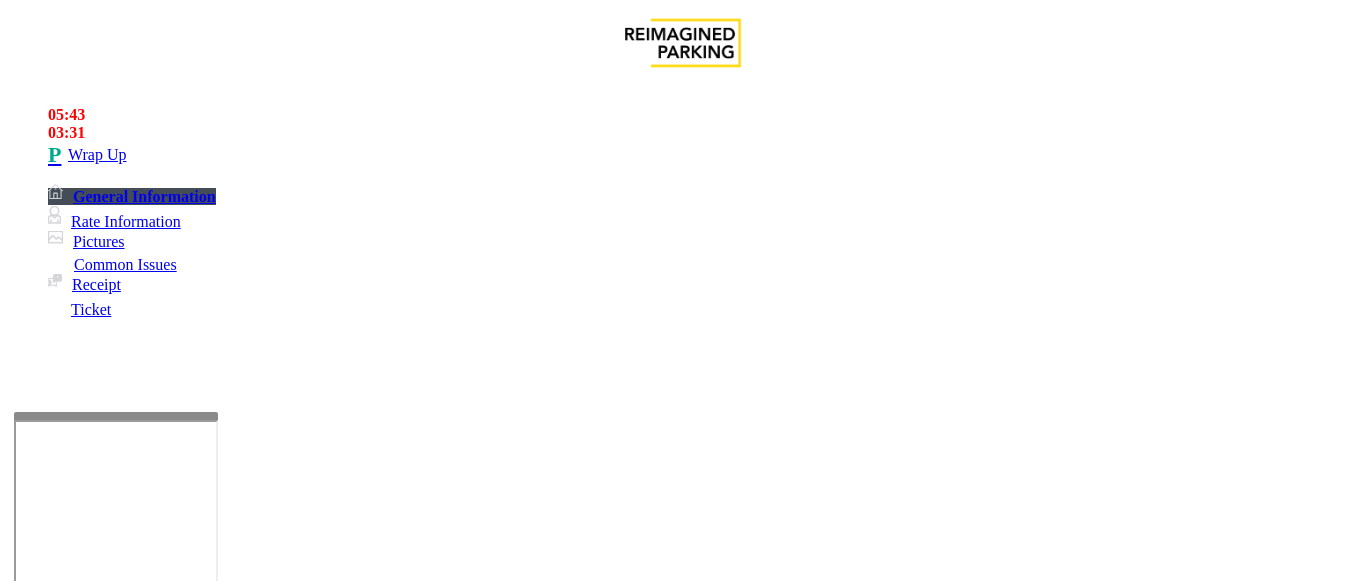 click at bounding box center (221, 1574) 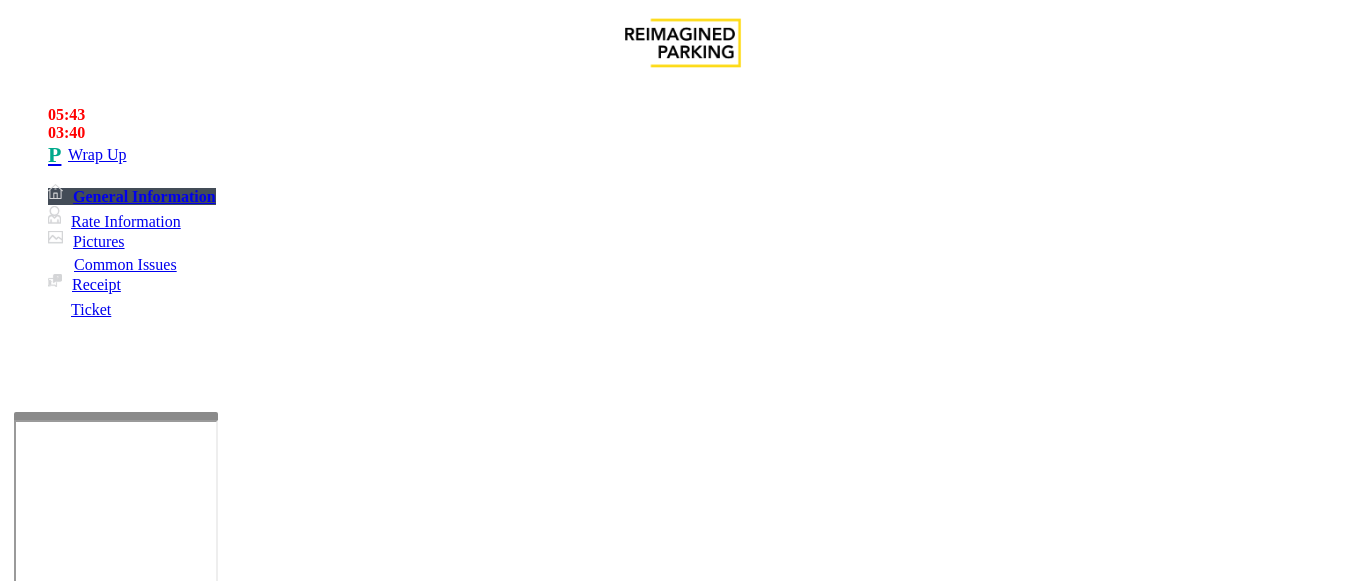 click at bounding box center (221, 1574) 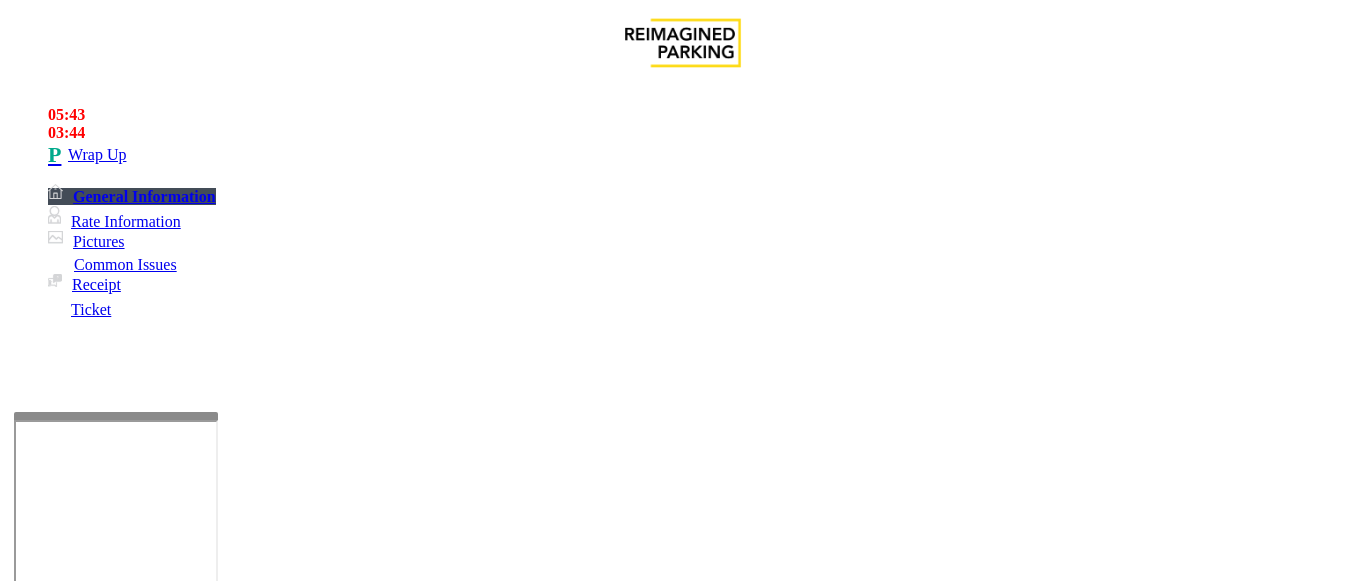 drag, startPoint x: 471, startPoint y: 433, endPoint x: 403, endPoint y: 427, distance: 68.26419 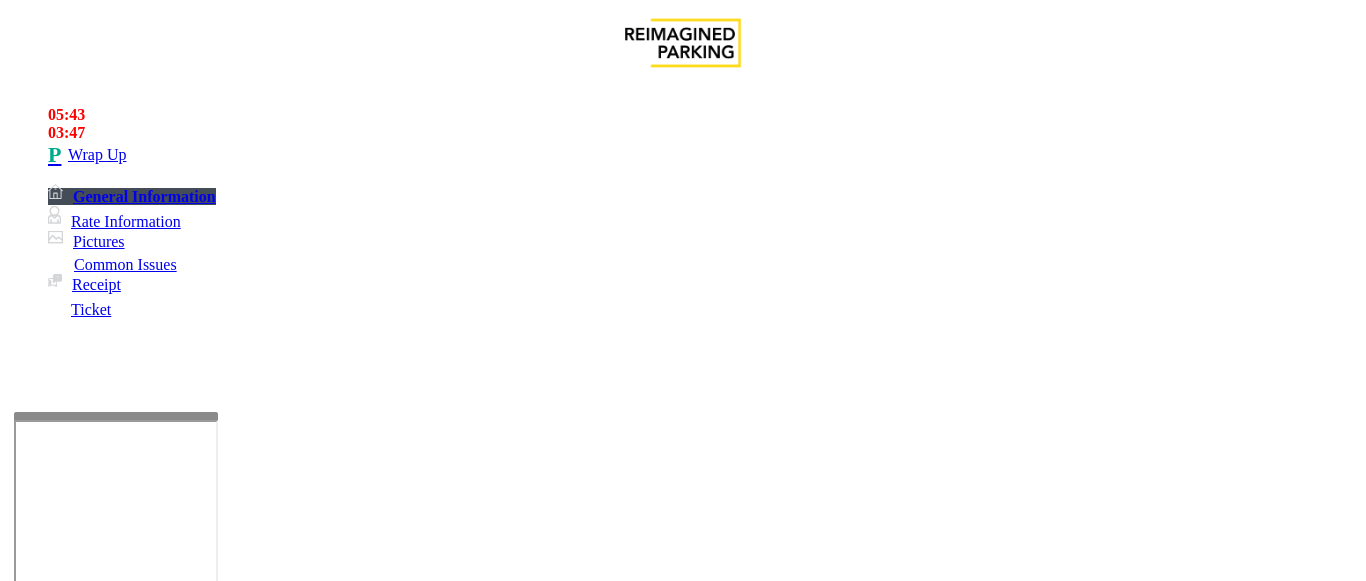 scroll, scrollTop: 0, scrollLeft: 0, axis: both 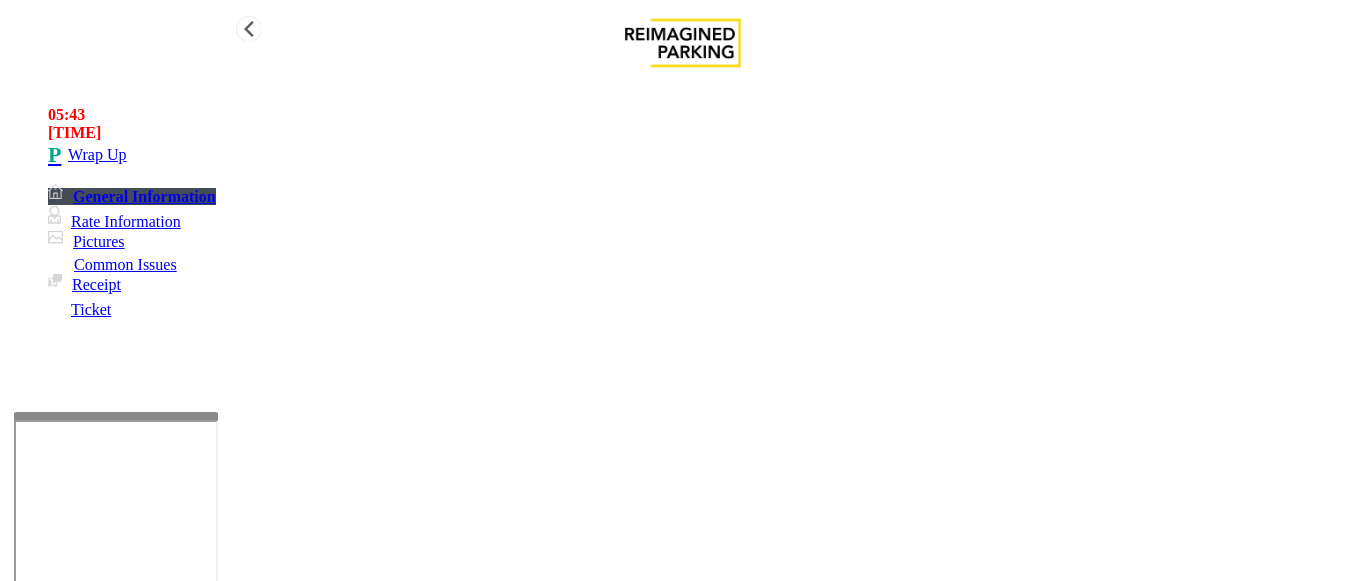 type on "**********" 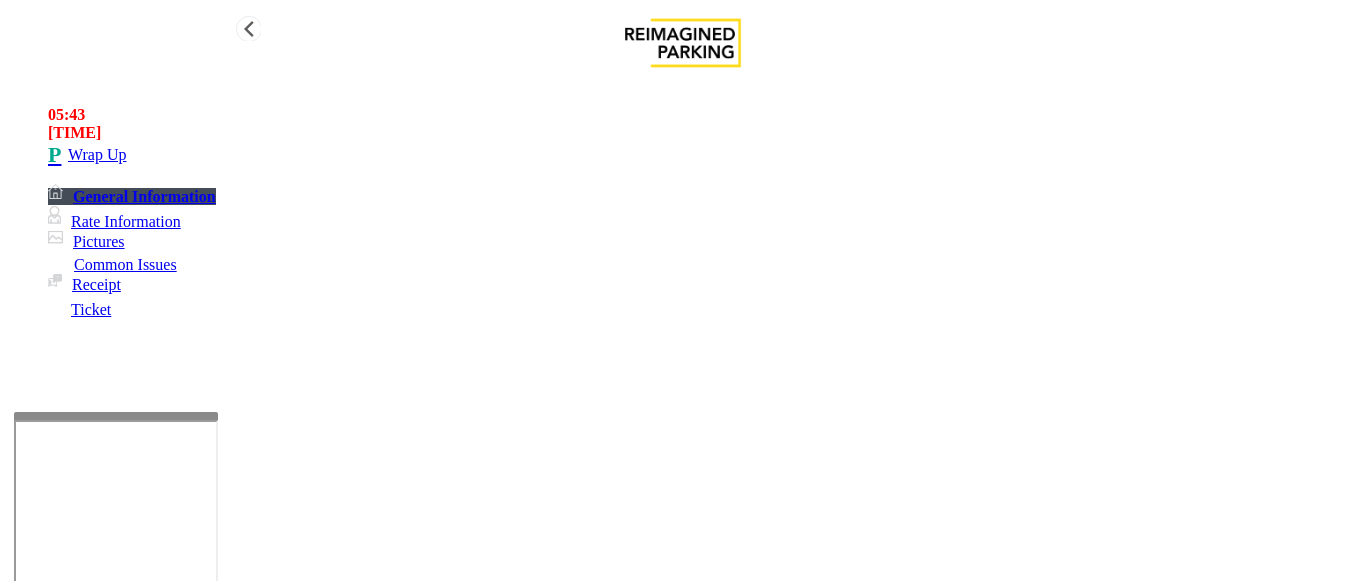click on "Wrap Up" at bounding box center (703, 155) 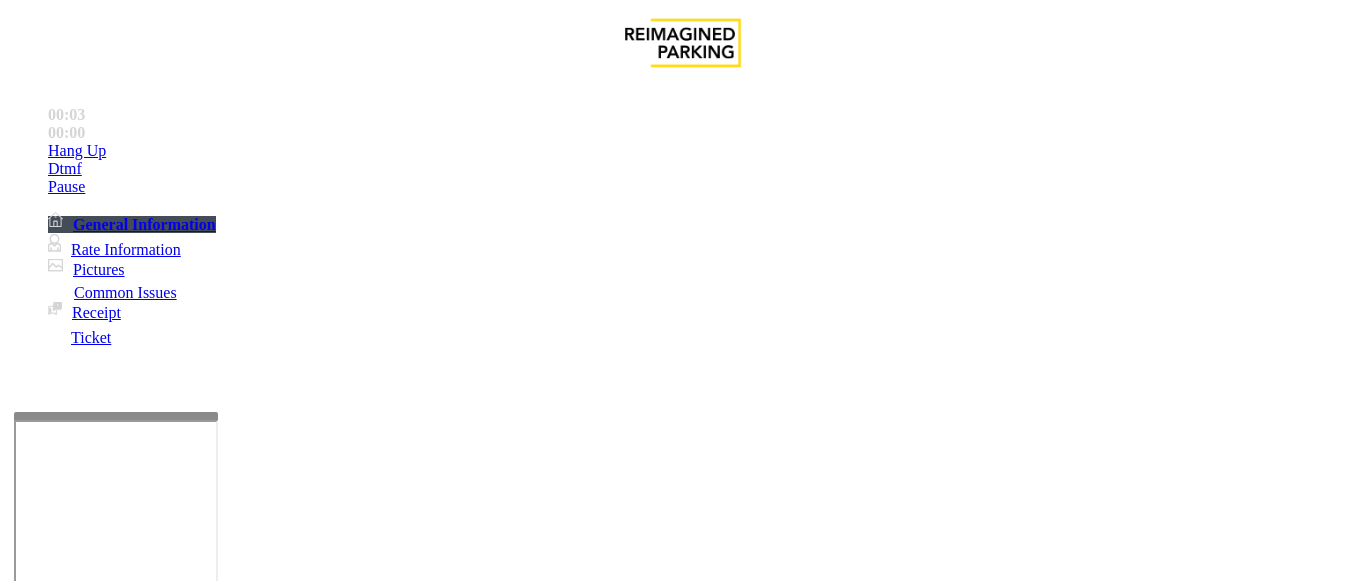 scroll, scrollTop: 800, scrollLeft: 0, axis: vertical 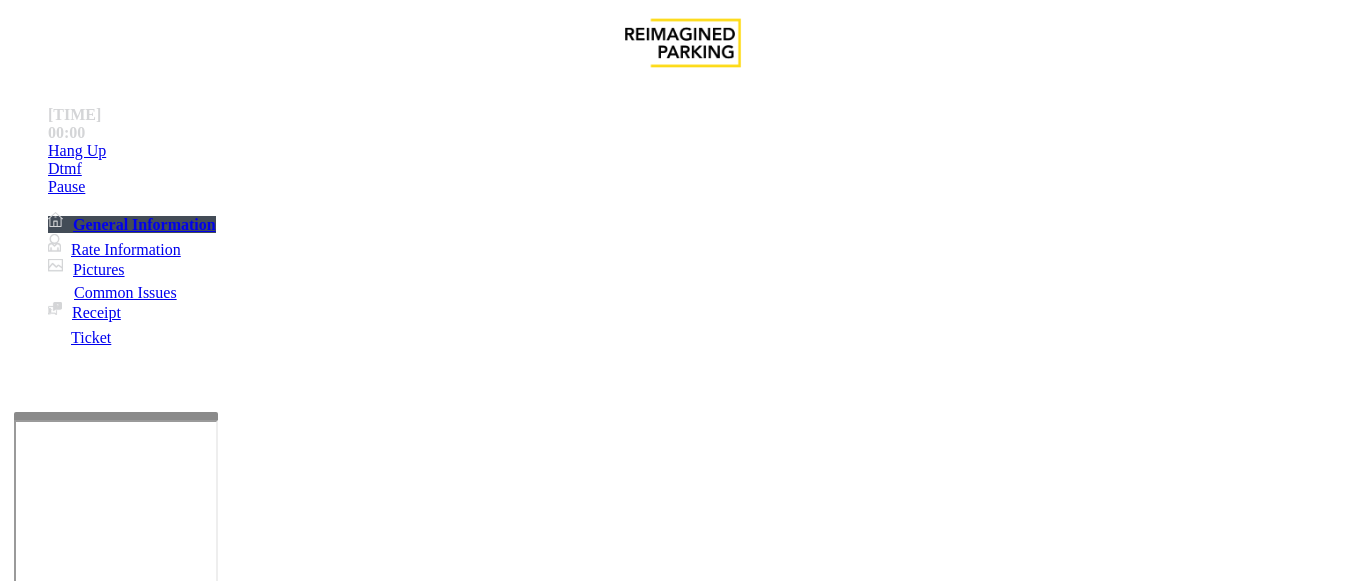 click on "Ticket Issue   Payment Issue   Monthly Issue   Validation Issue   Equipment Issue   Other   Services   Intercom Issue/No Response   General   No Assistance Needed" at bounding box center (682, 1237) 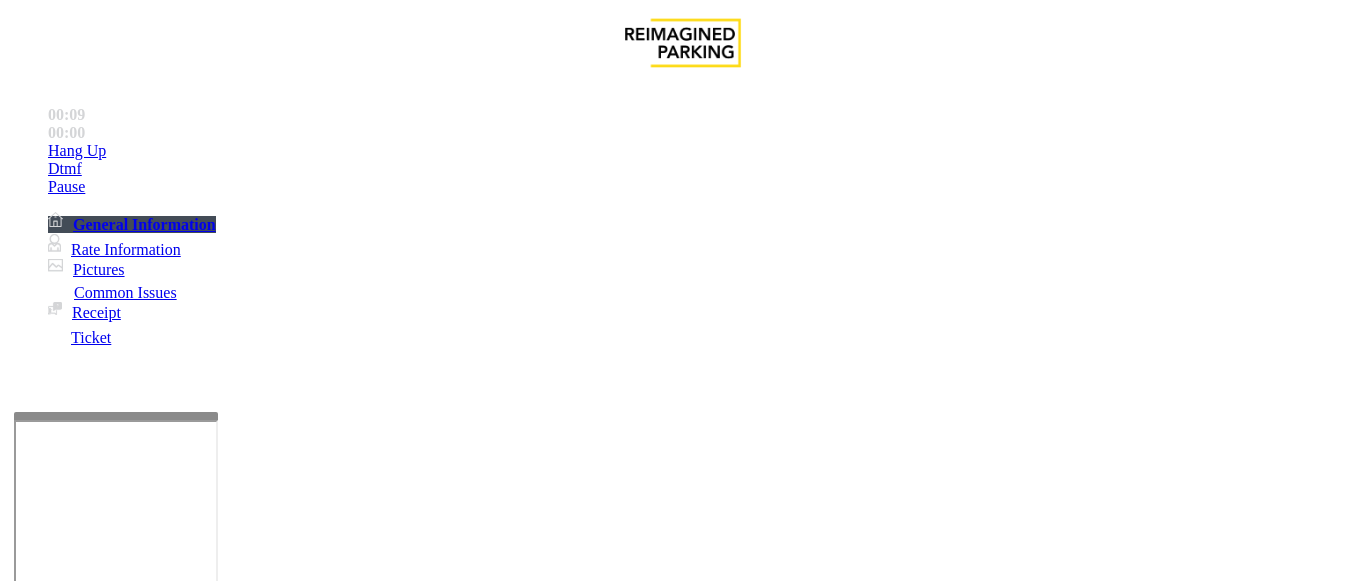 click on "No Response/Unable to hear parker" at bounding box center [682, 1219] 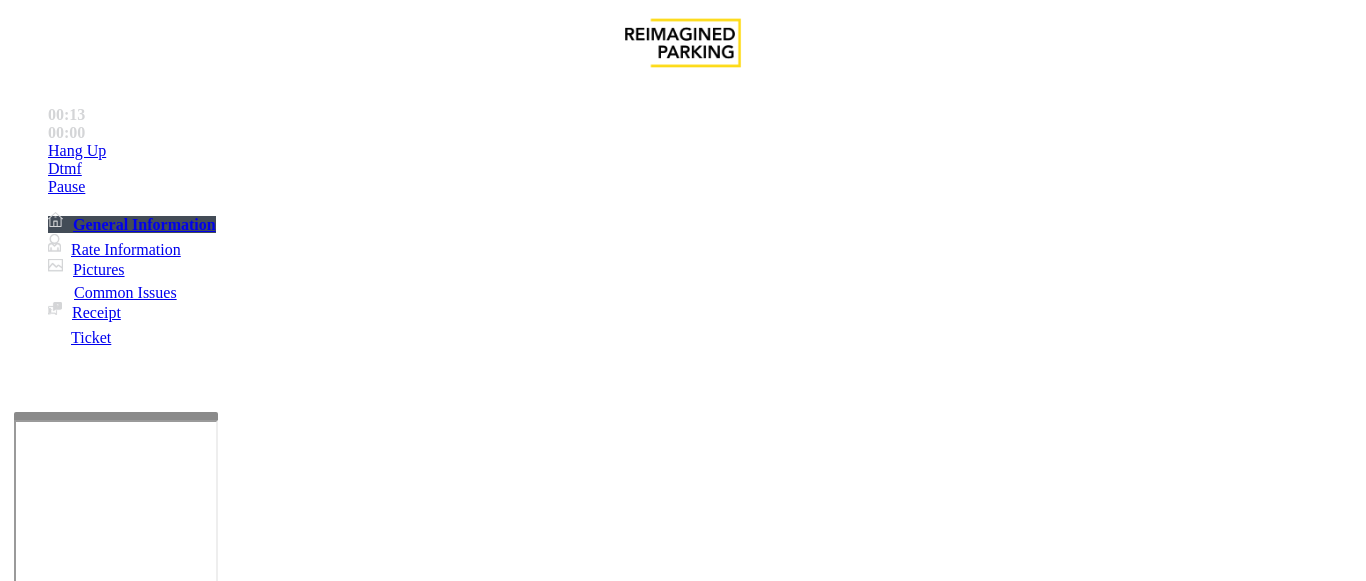 scroll, scrollTop: 400, scrollLeft: 0, axis: vertical 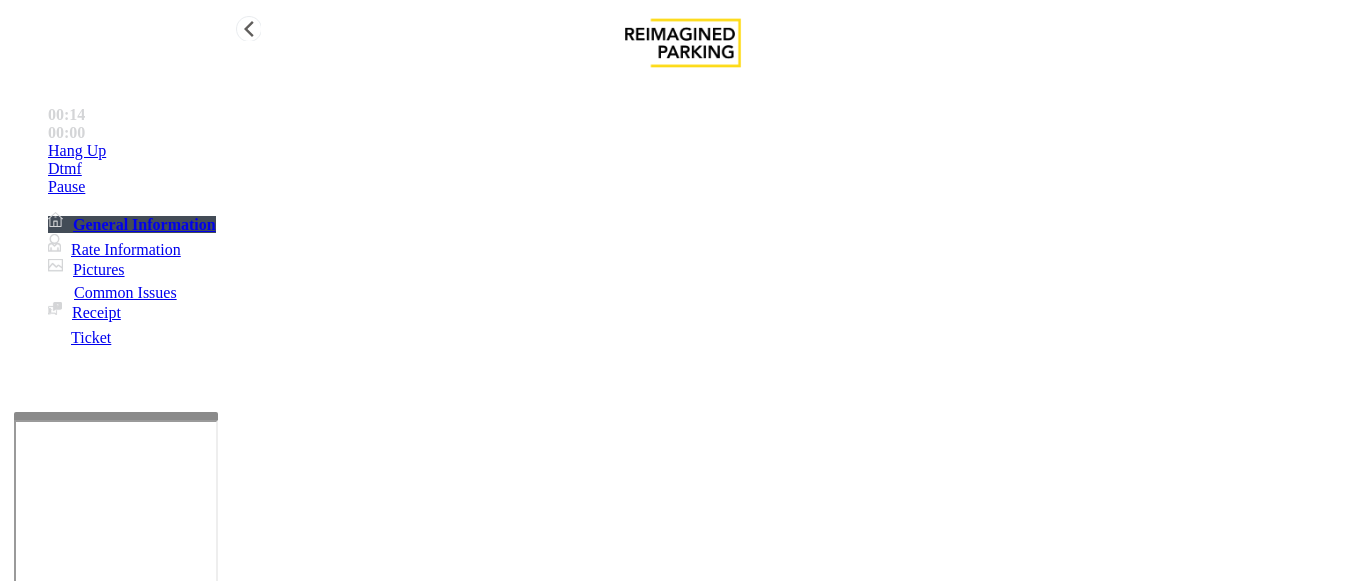 type on "**********" 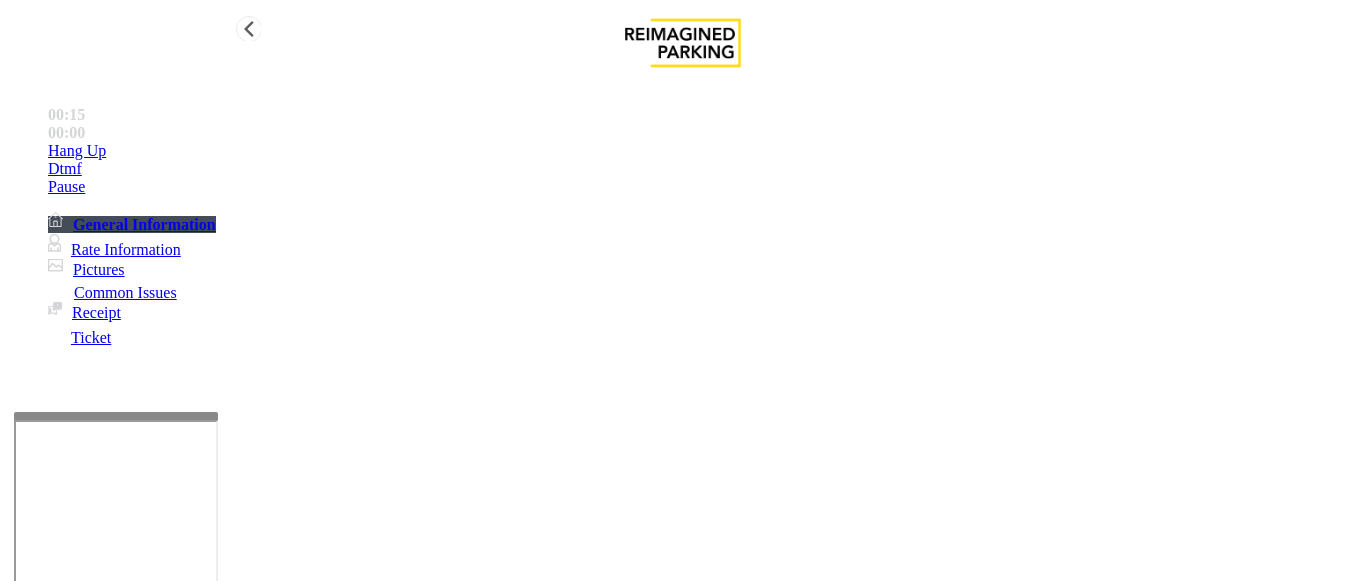click on "Hang Up" at bounding box center (703, 151) 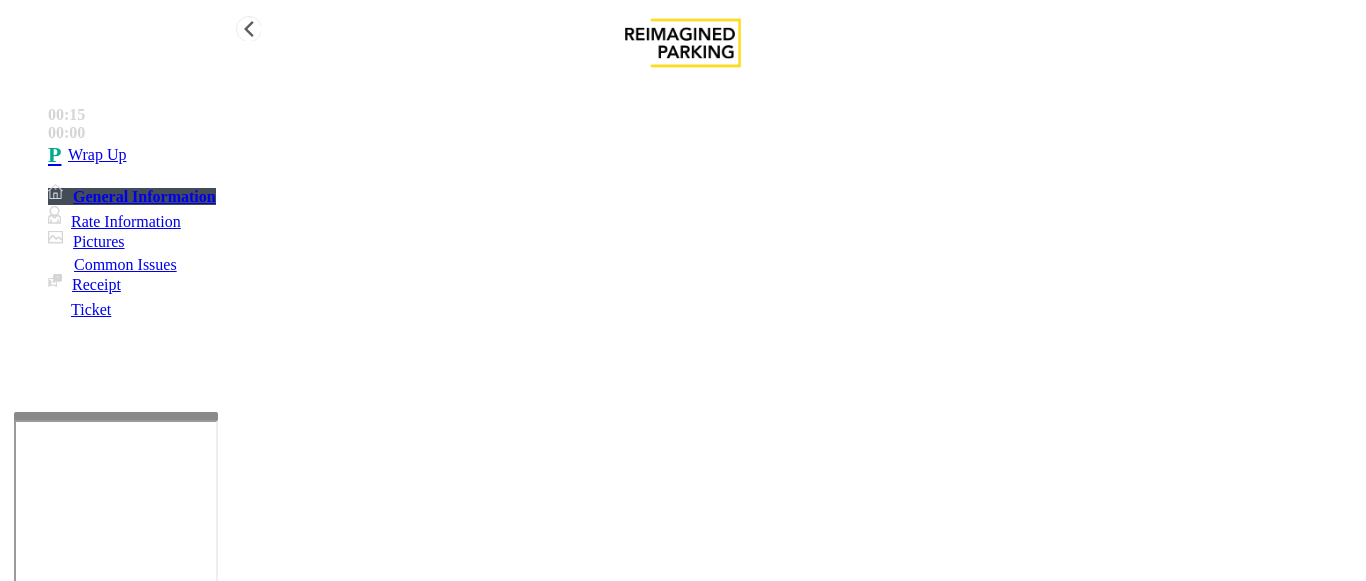 click on "Wrap Up" at bounding box center [703, 155] 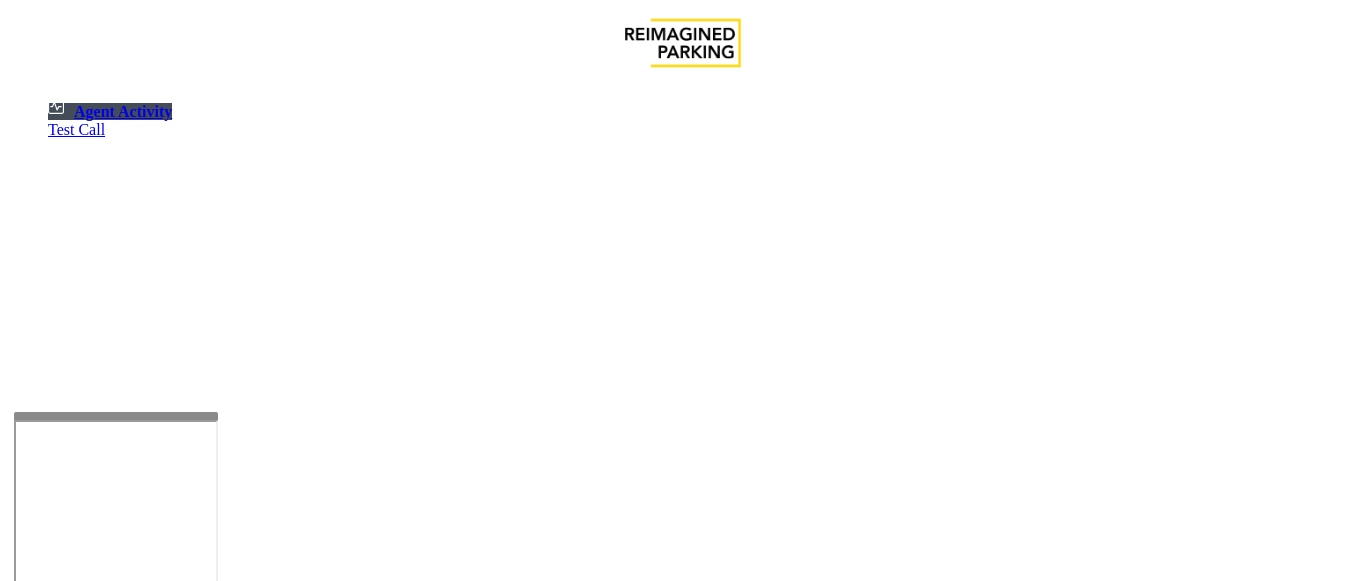 click on "×" at bounding box center (20, 1192) 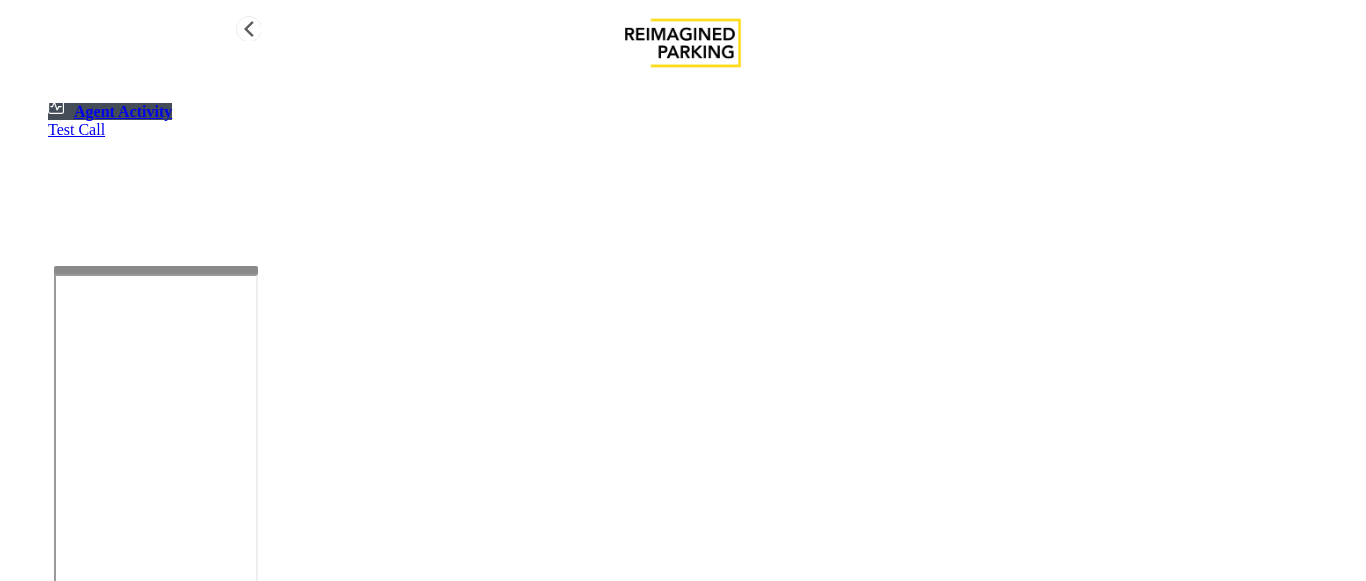 click on "Agent Activity Test Call × Close Powered by Umojo © [YEAR] Agent Activity Logout  ×" at bounding box center [683, 564] 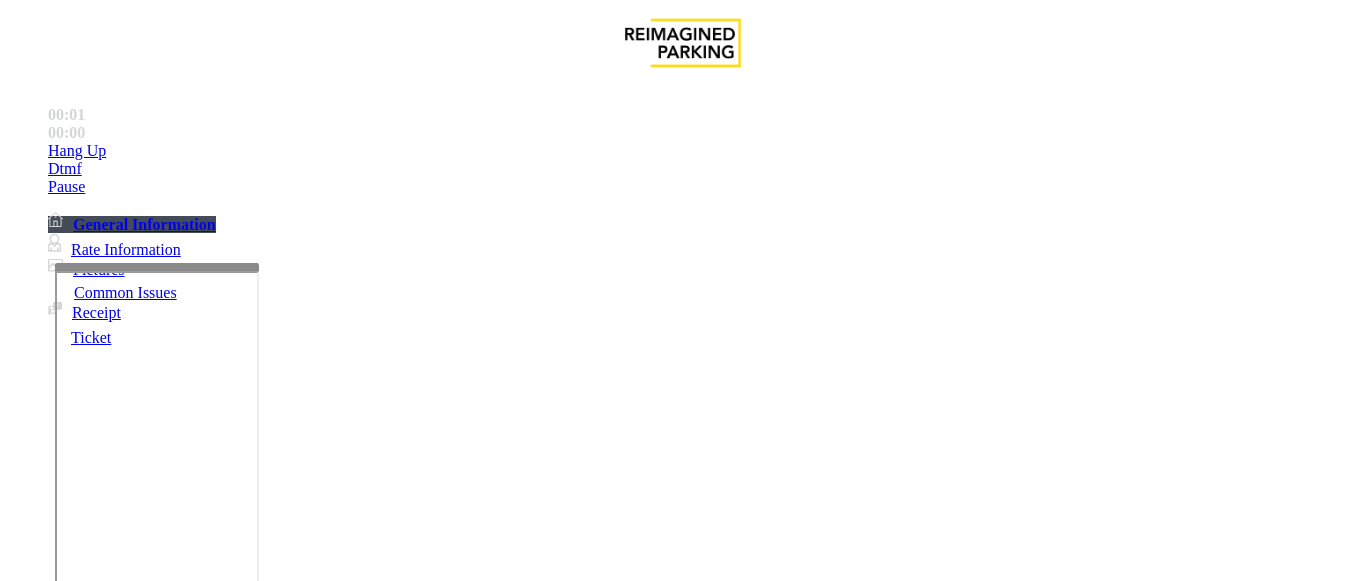 scroll, scrollTop: 400, scrollLeft: 0, axis: vertical 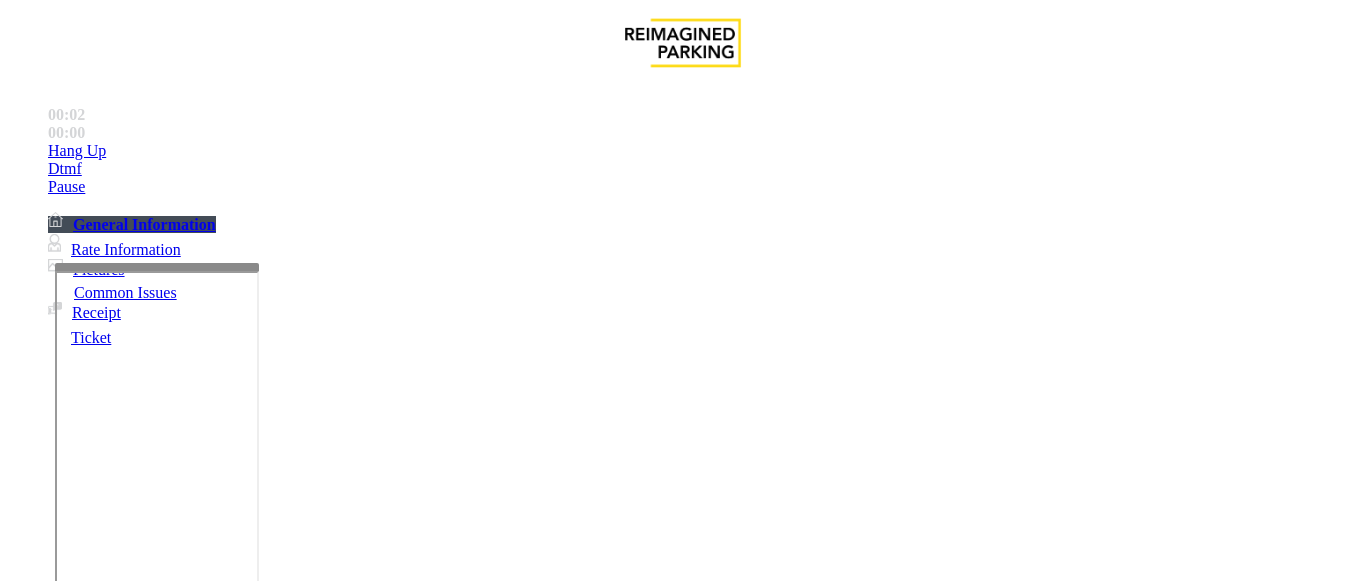 click on "Ticket Issue   Payment Issue   Monthly Issue   Validation Issue   Equipment Issue   General   Other   Services   Paystation Issue   Intercom Issue/No Response   No Assistance Needed" at bounding box center (682, 1237) 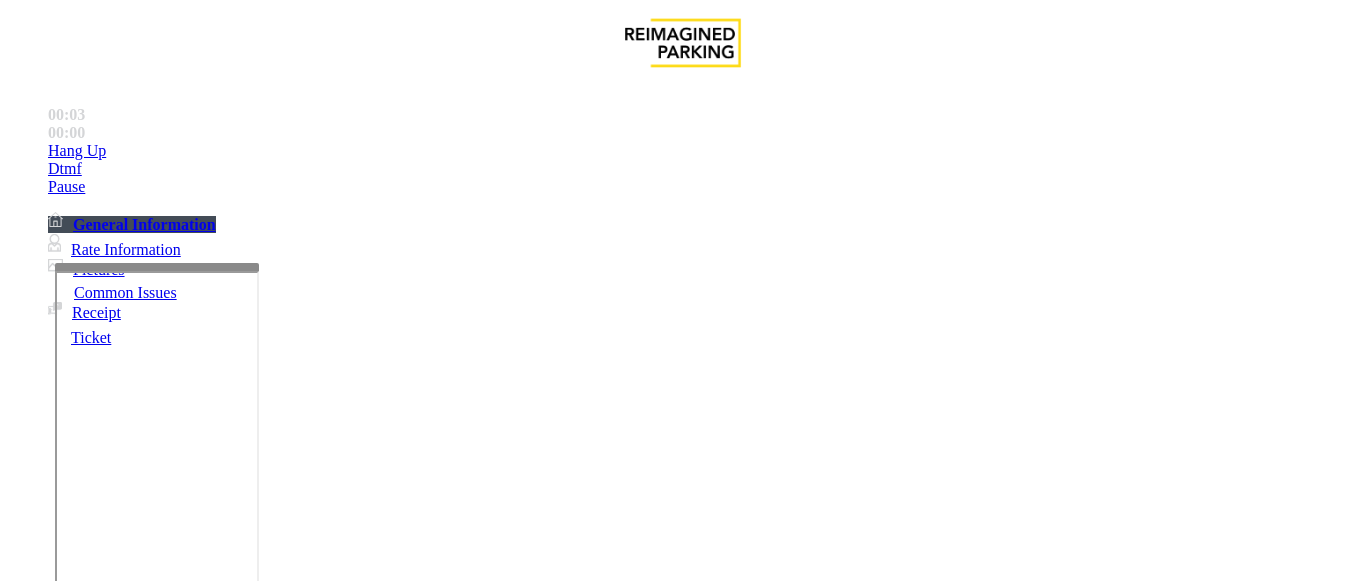 click on "Equipment Issue" at bounding box center [483, 1234] 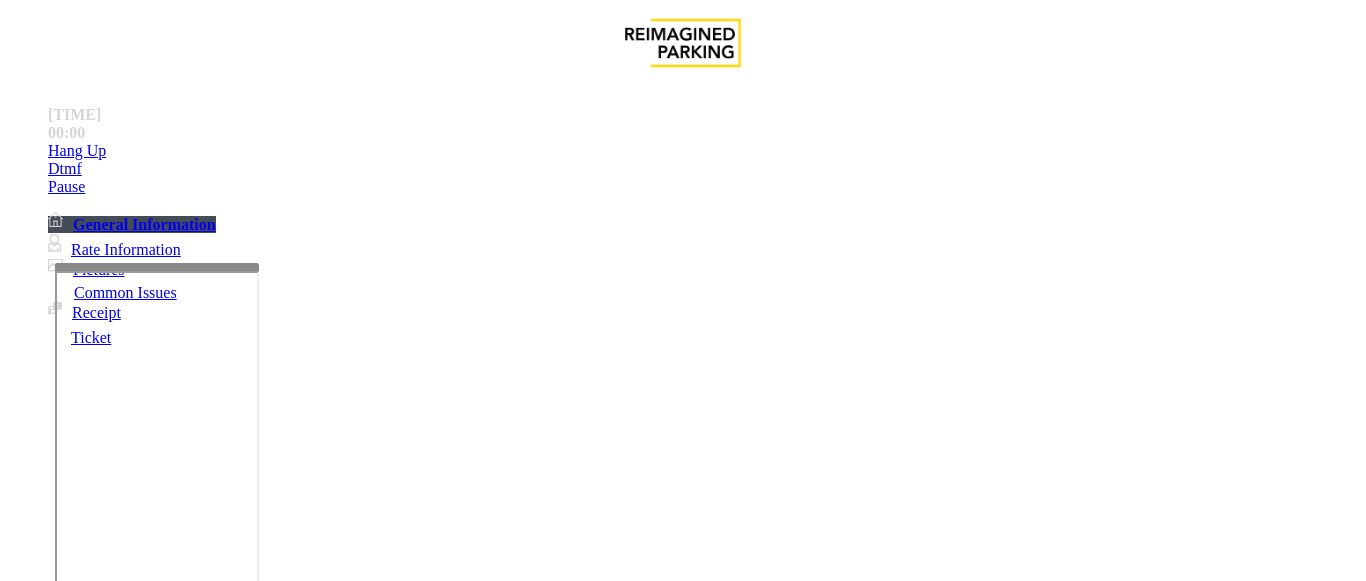 click on "Gate / Door Won't Open" at bounding box center (575, 1234) 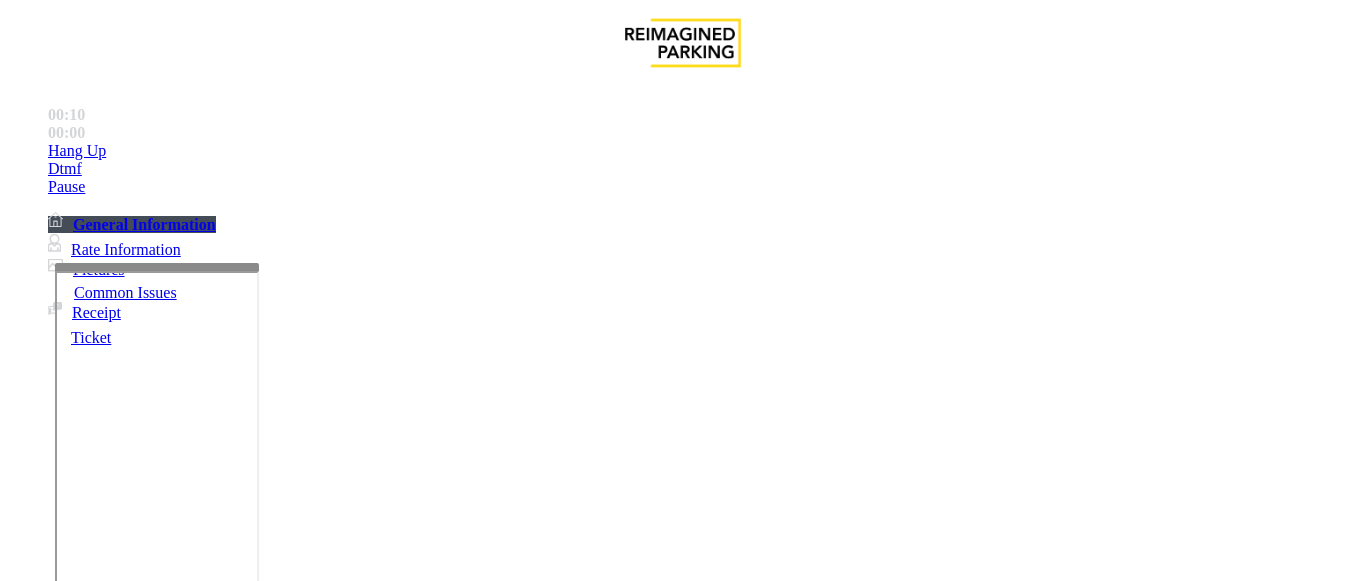 click on "Do not take any details until further notice. Simply vend the gates." at bounding box center (682, 3142) 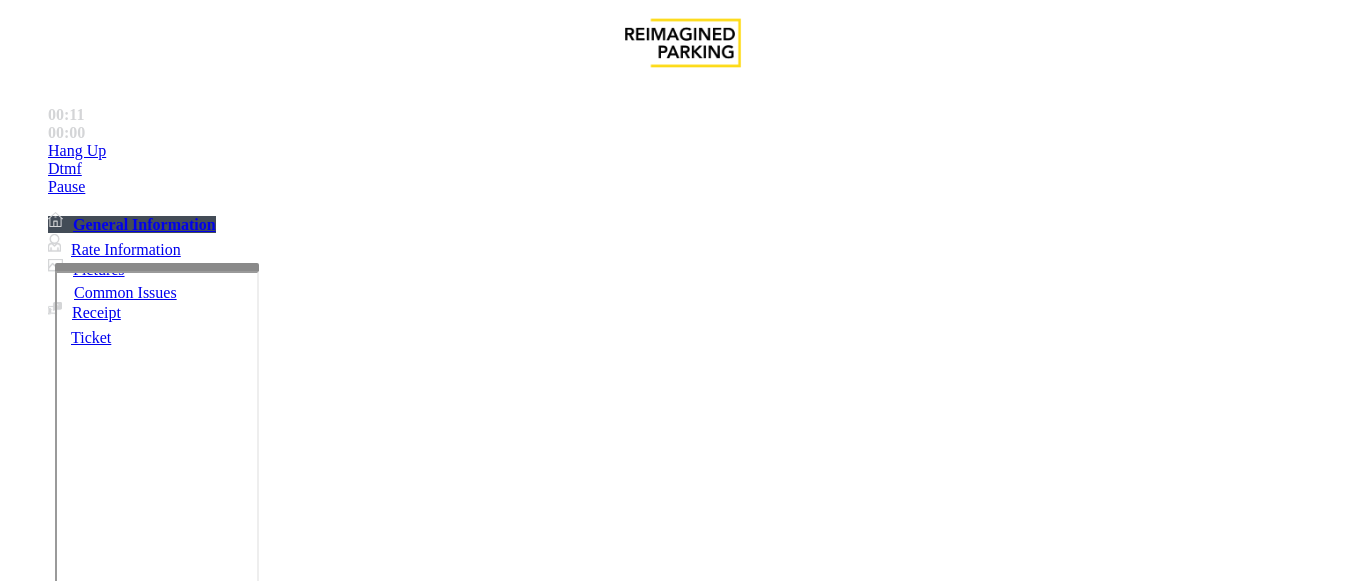 click on "Do not take any details until further notice. Simply vend the gates." at bounding box center [433, 3142] 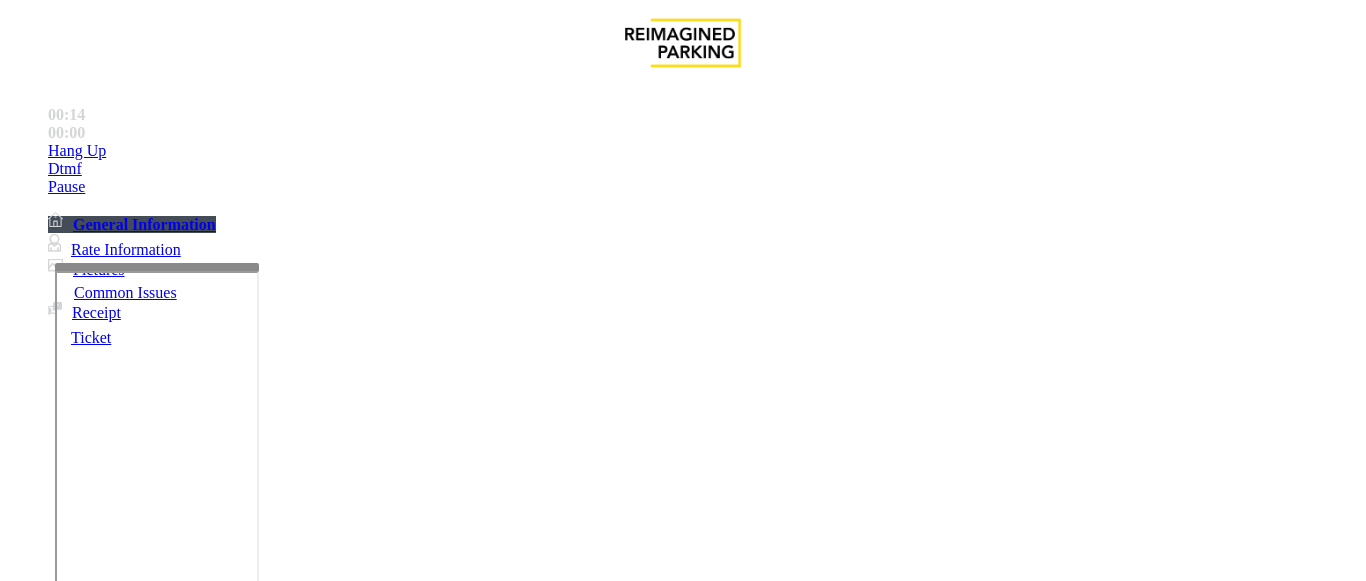 scroll, scrollTop: 0, scrollLeft: 0, axis: both 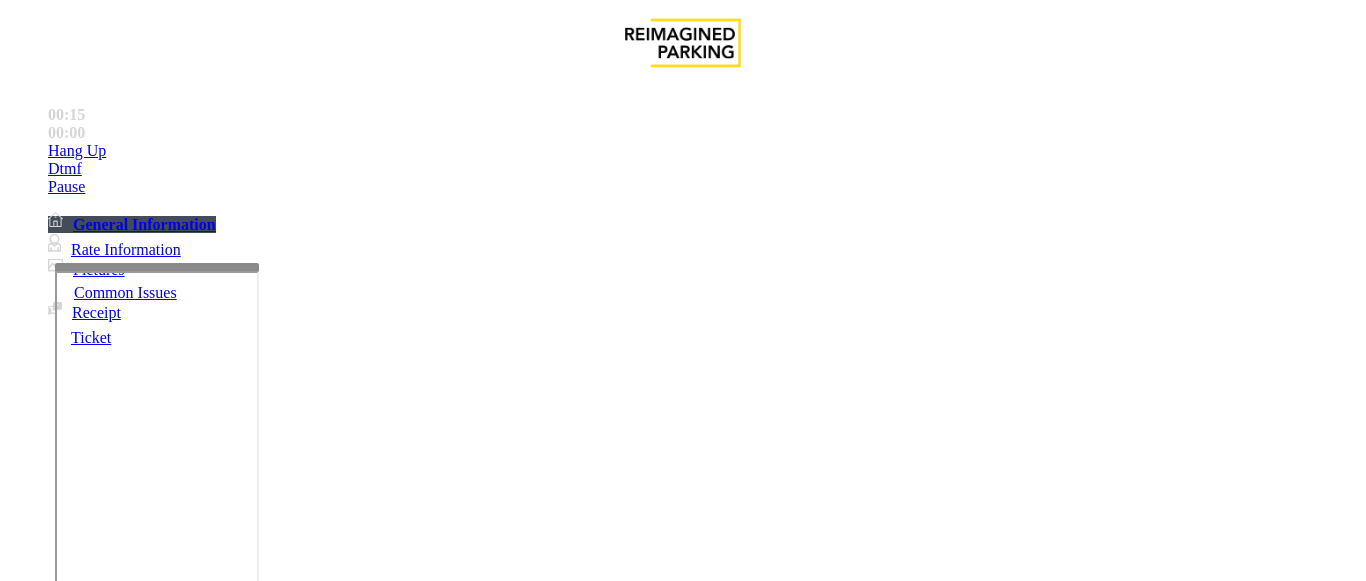 click on "Gate / Door Won't Open" at bounding box center (682, 1219) 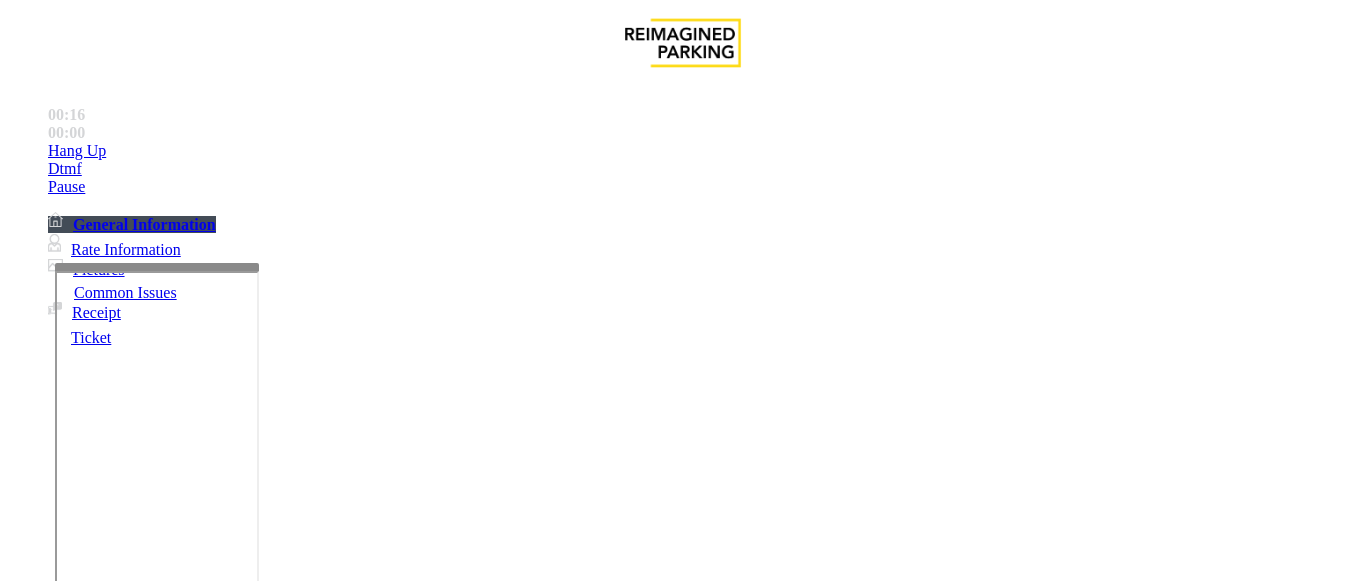 scroll, scrollTop: 200, scrollLeft: 0, axis: vertical 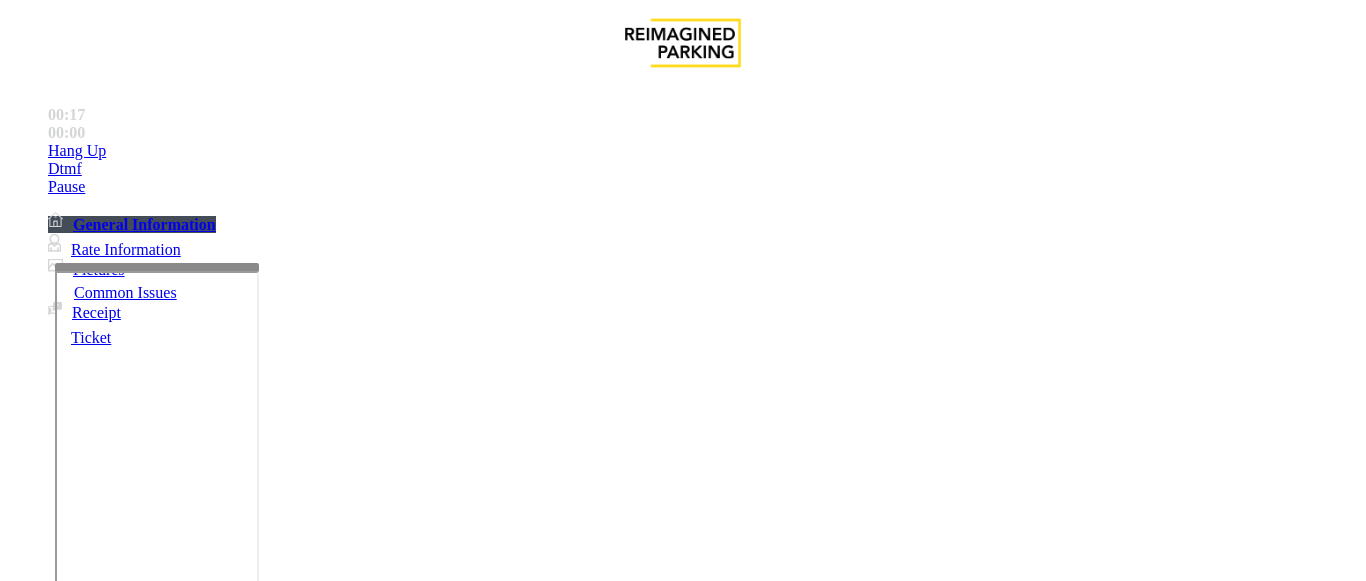 click at bounding box center (221, 1590) 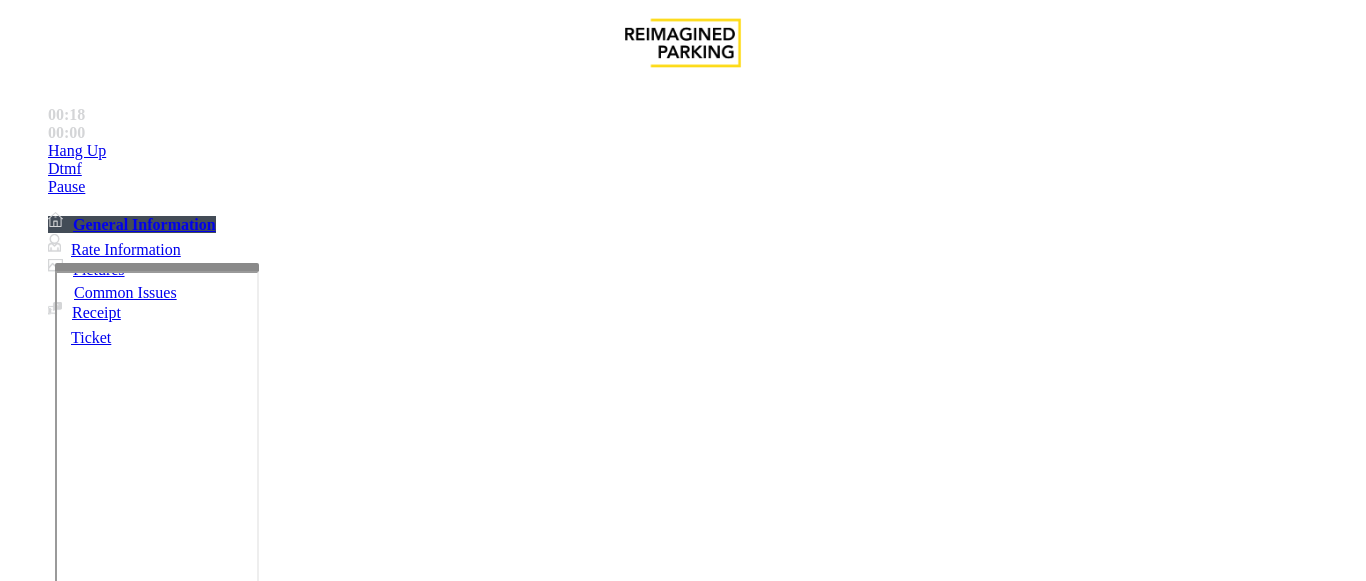 scroll, scrollTop: 0, scrollLeft: 0, axis: both 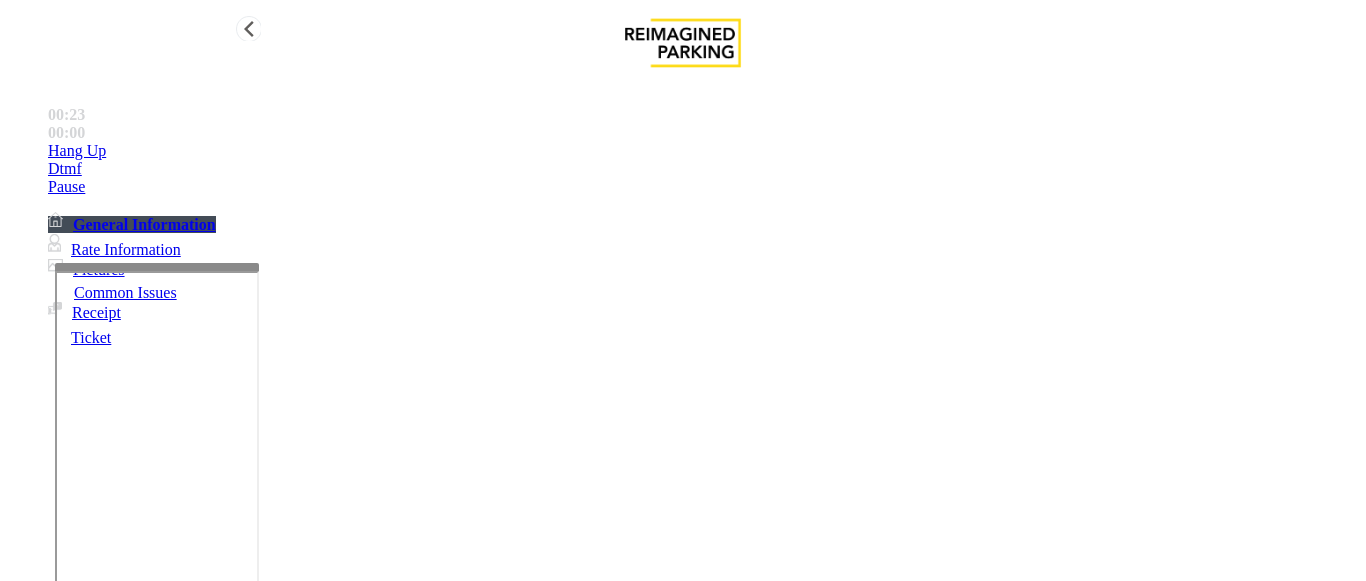 type on "**********" 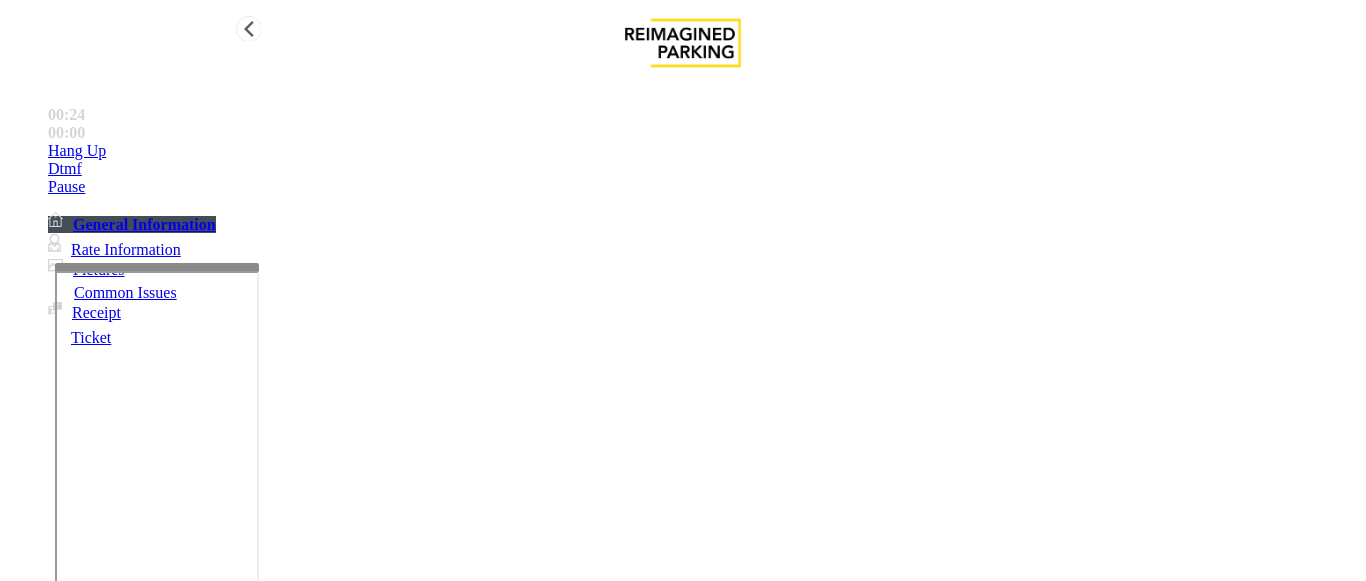 click on "Hang Up" at bounding box center [703, 151] 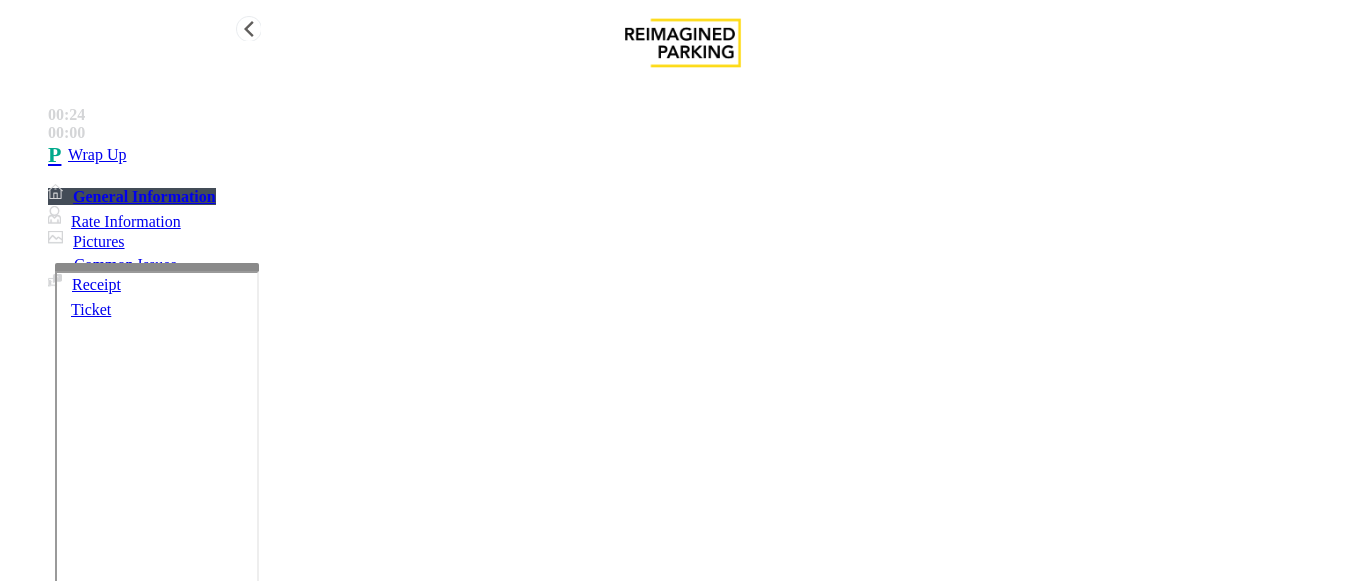 click on "Wrap Up" at bounding box center (703, 155) 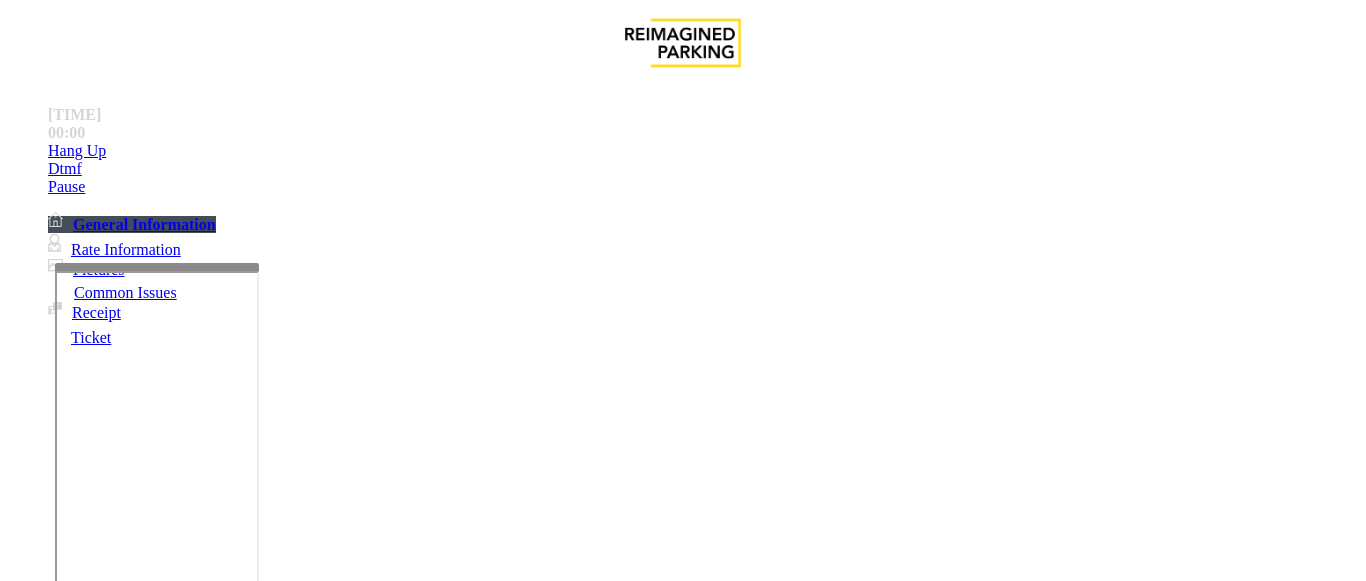 scroll, scrollTop: 300, scrollLeft: 0, axis: vertical 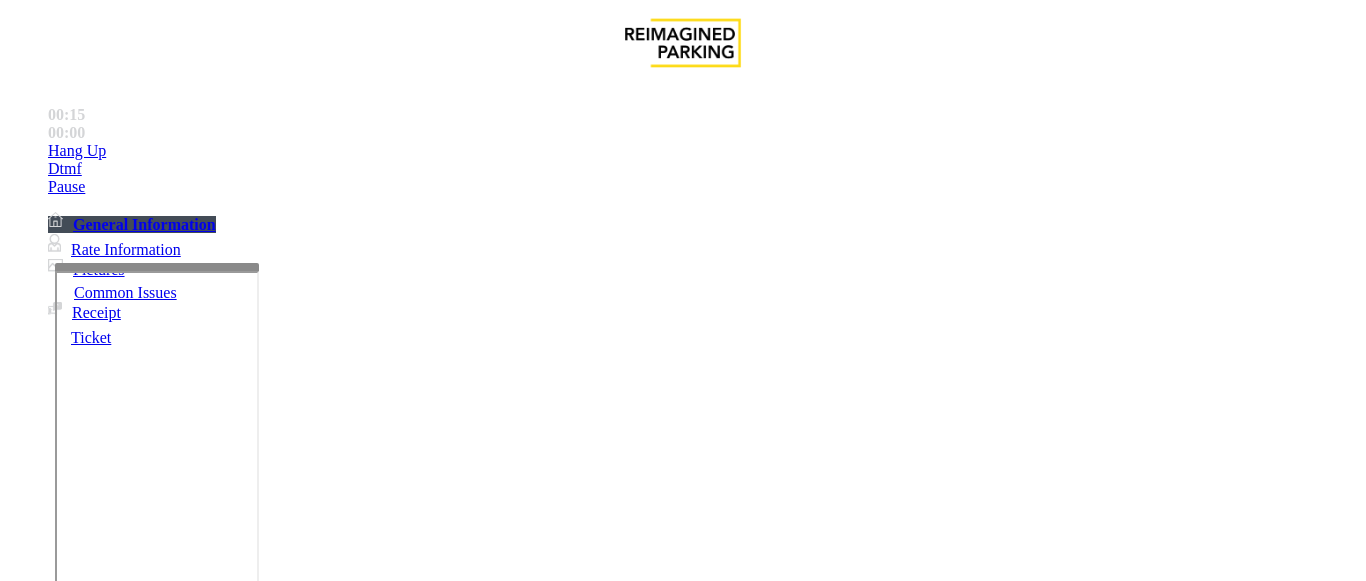 drag, startPoint x: 1000, startPoint y: 273, endPoint x: 1052, endPoint y: 276, distance: 52.086468 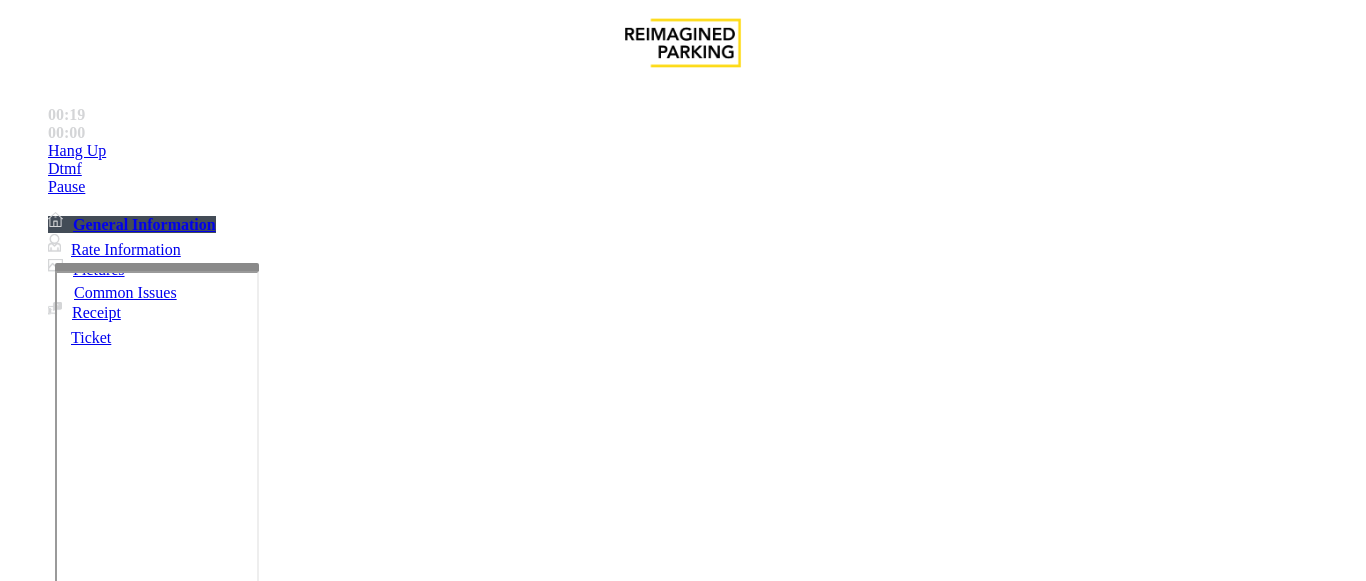 drag, startPoint x: 983, startPoint y: 296, endPoint x: 1071, endPoint y: 306, distance: 88.56636 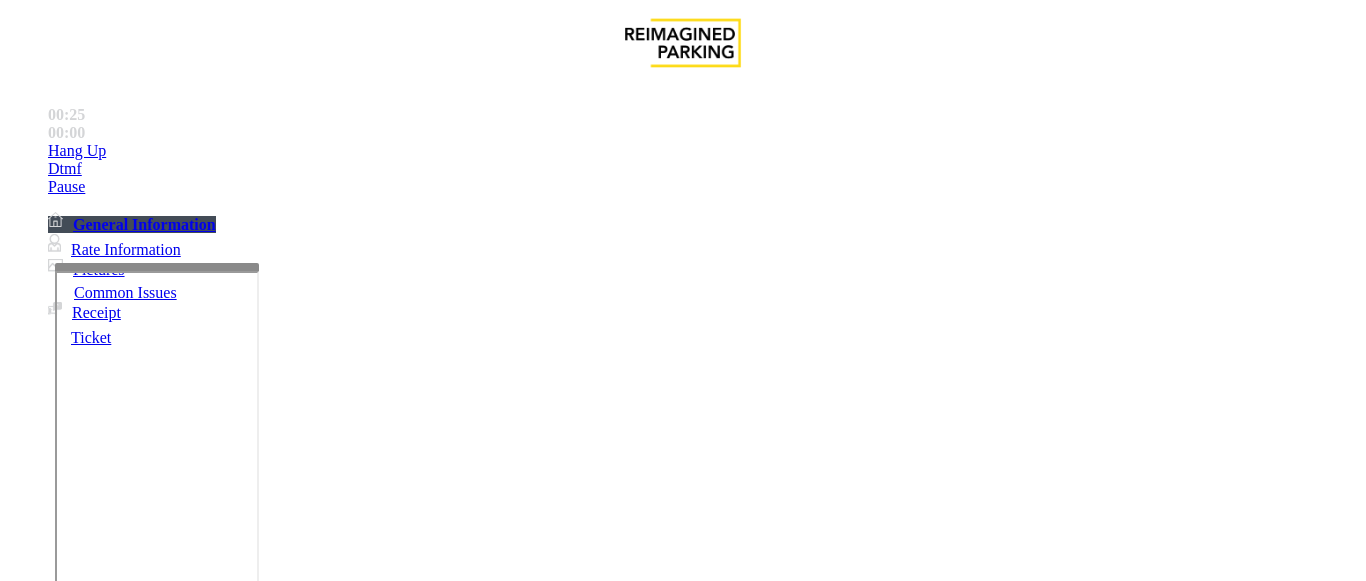 scroll, scrollTop: 900, scrollLeft: 0, axis: vertical 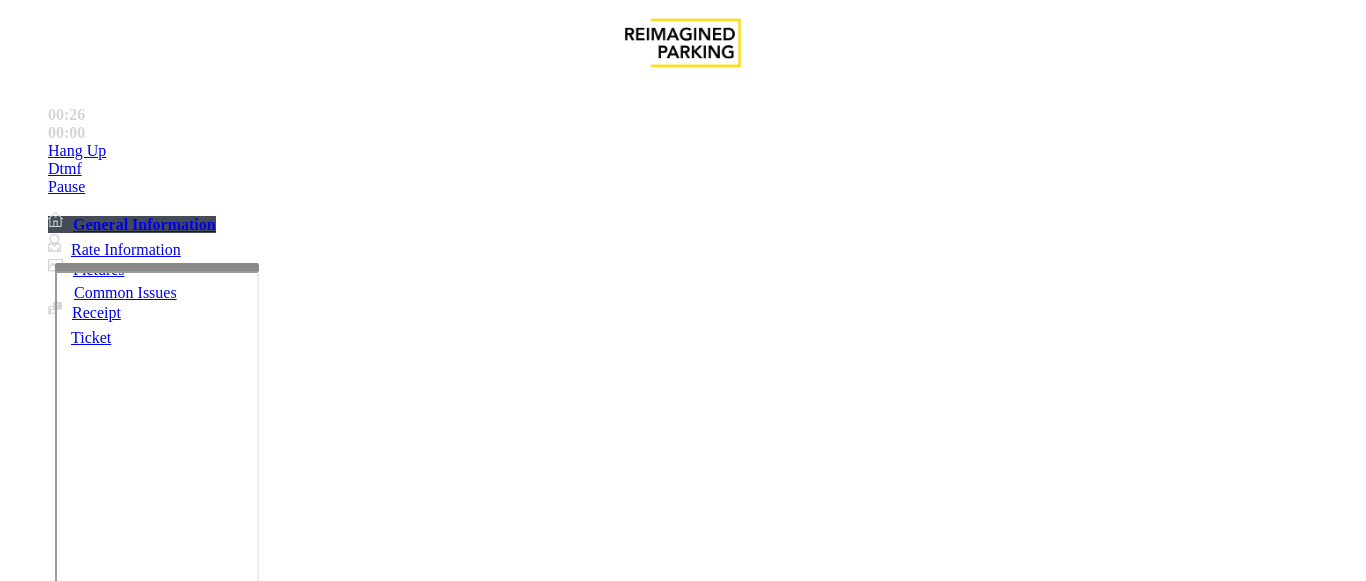 click on "Validation Issue" at bounding box center (371, 1234) 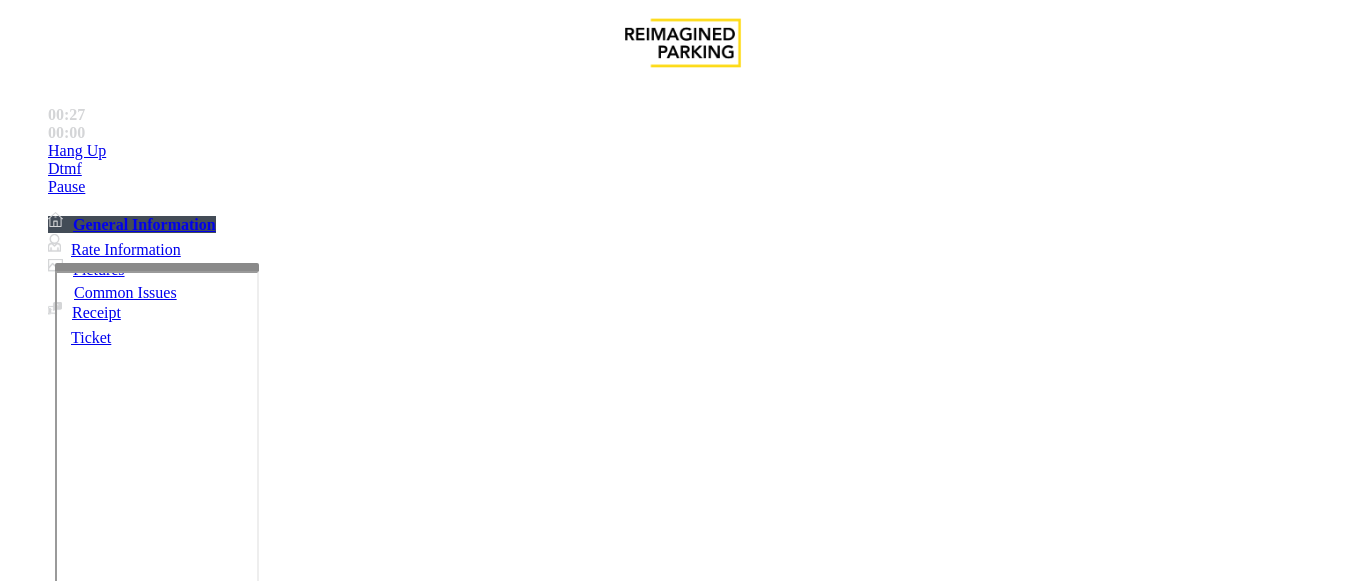 click on "Validation Error" at bounding box center (262, 1234) 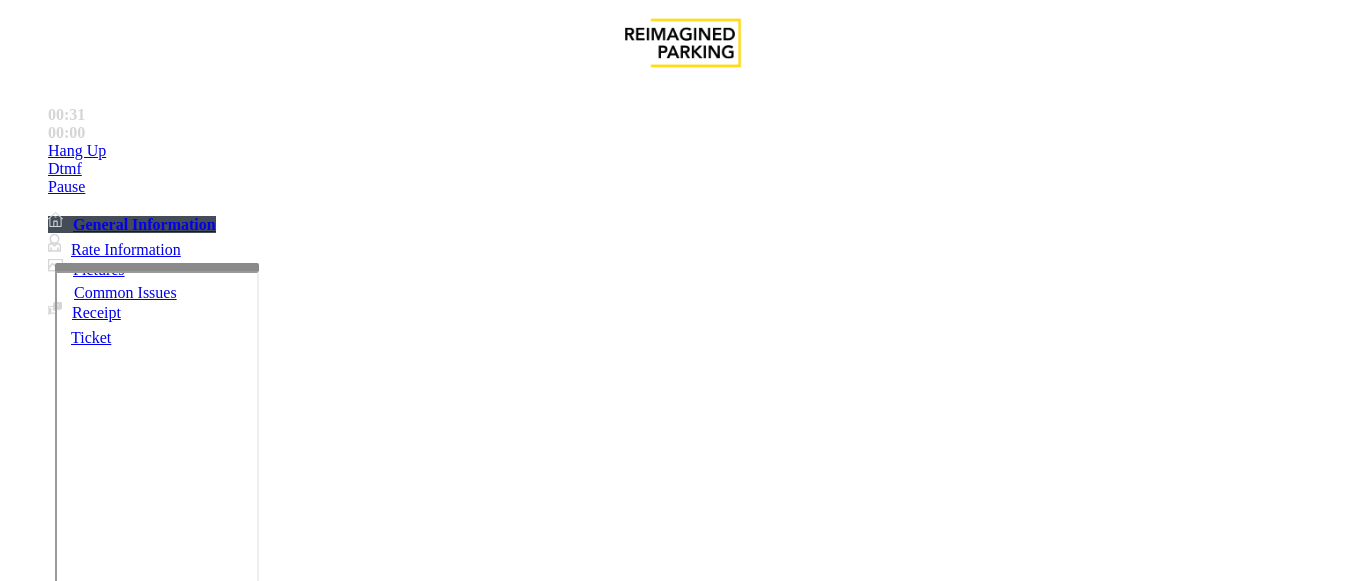 scroll, scrollTop: 1800, scrollLeft: 0, axis: vertical 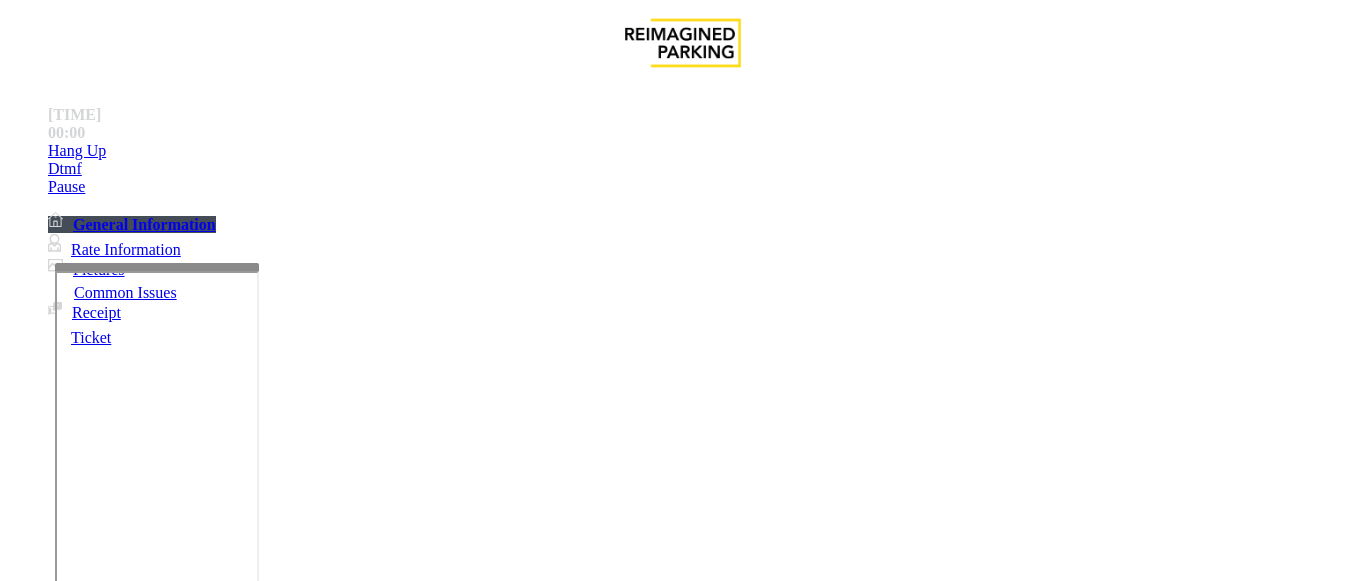 click at bounding box center [96, 1310] 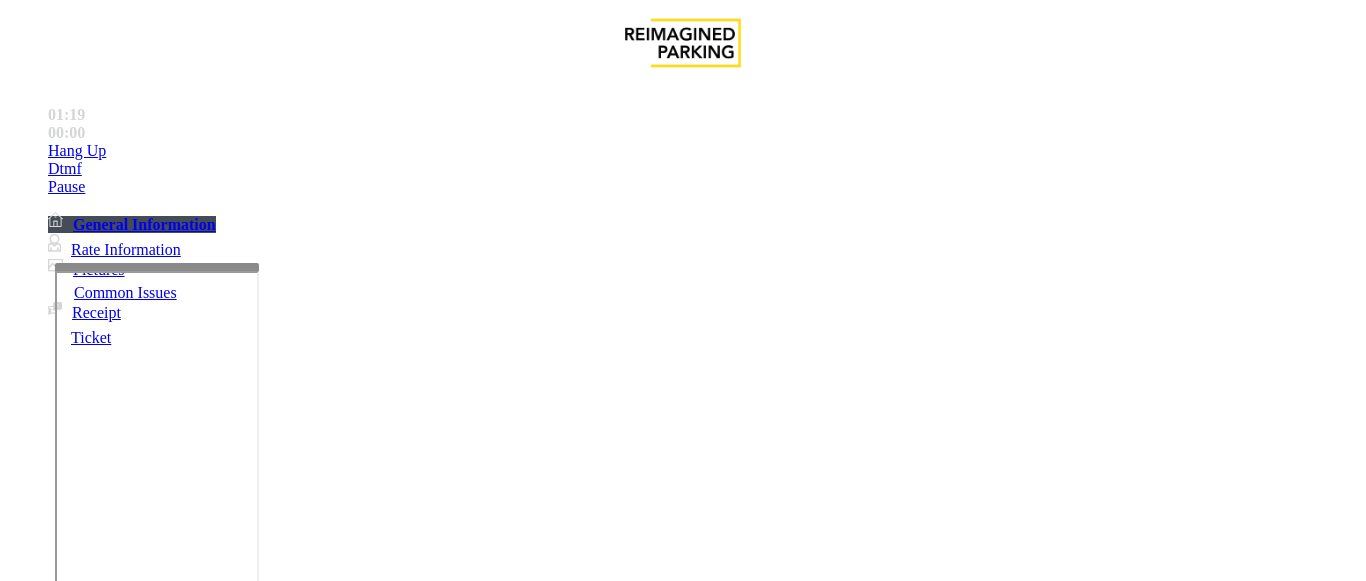 click on "*********" at bounding box center (96, 1337) 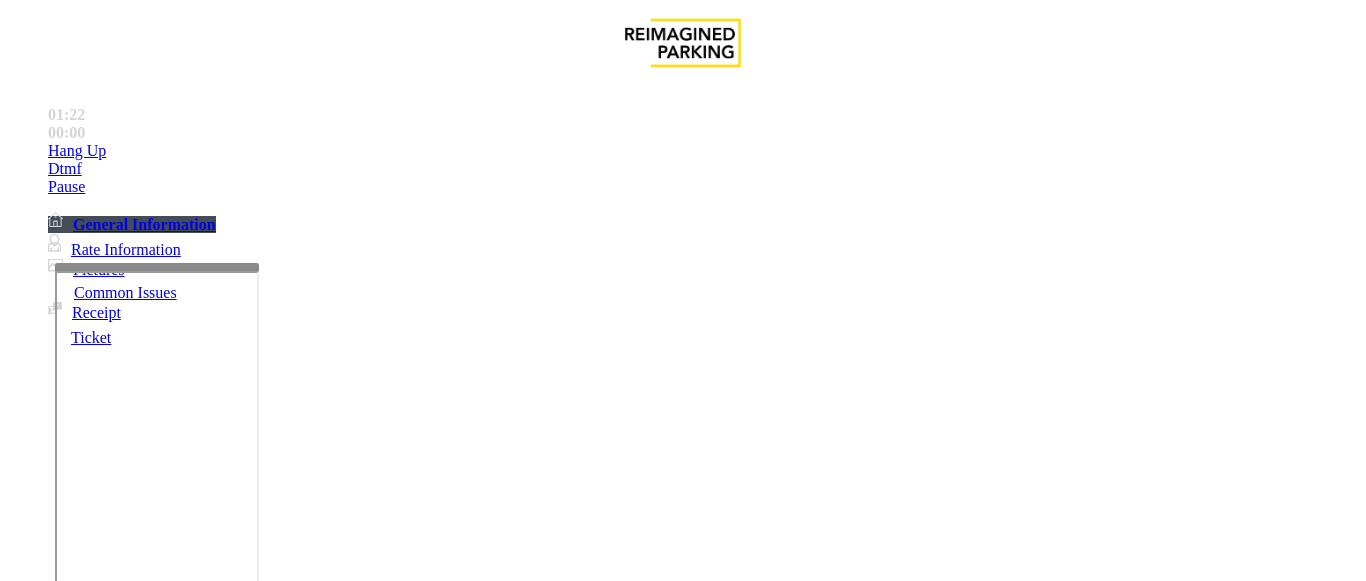 type on "*********" 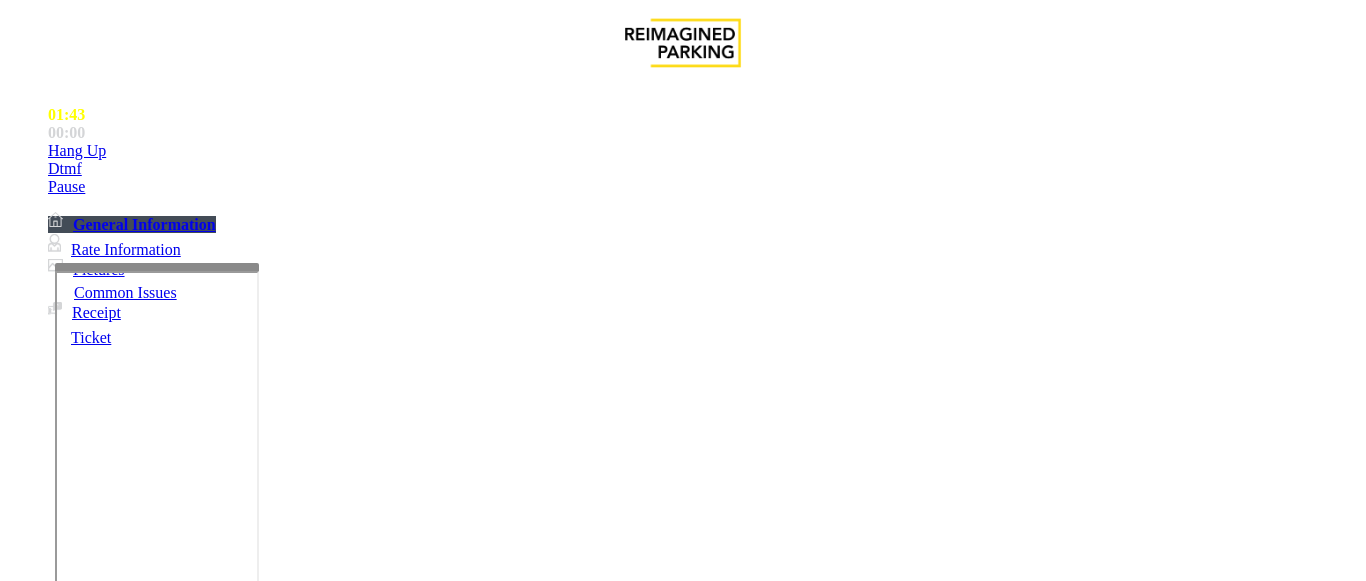 type on "**********" 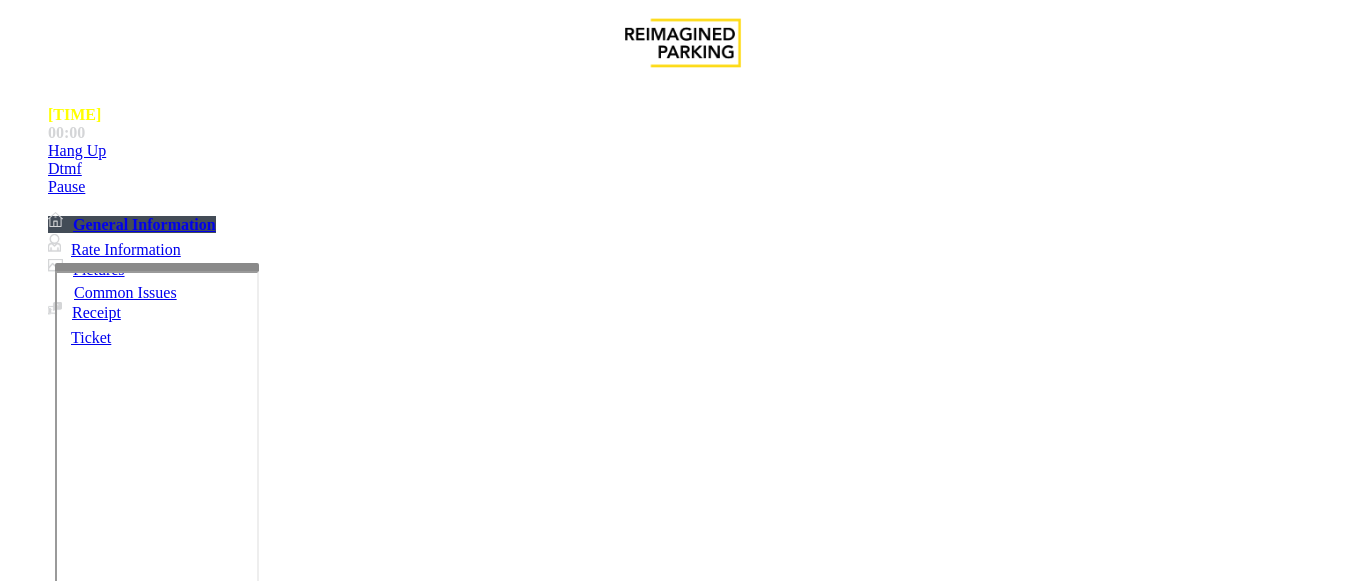 click at bounding box center [96, 1310] 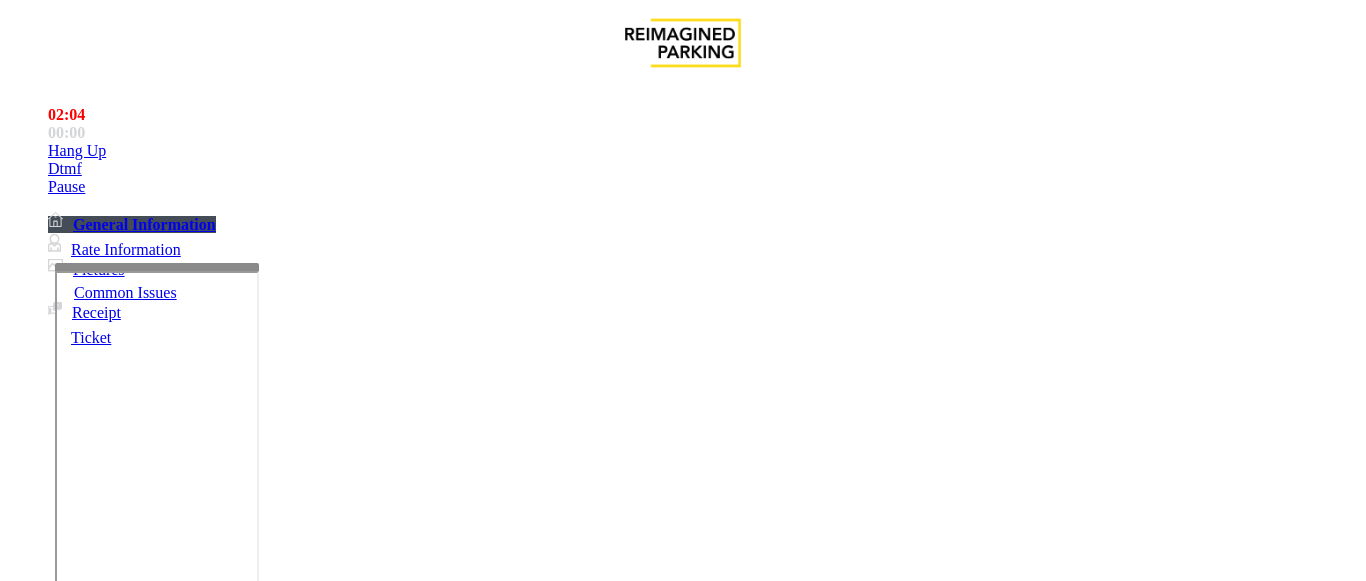 click at bounding box center (96, 1410) 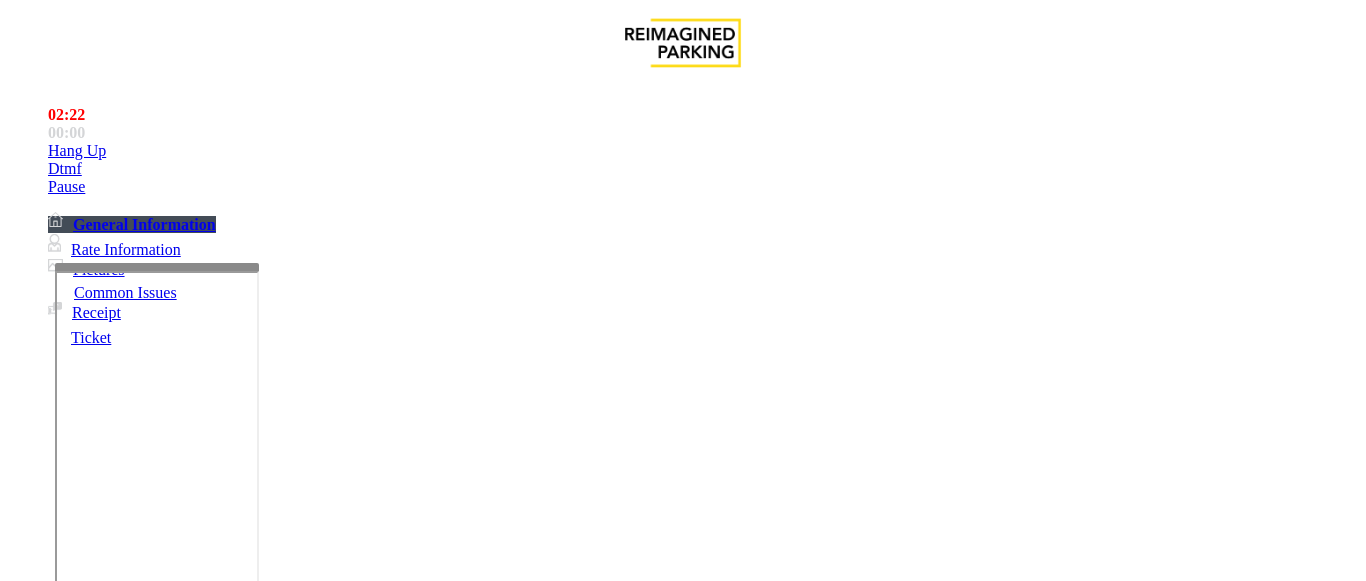 click on "**********" at bounding box center (96, 1337) 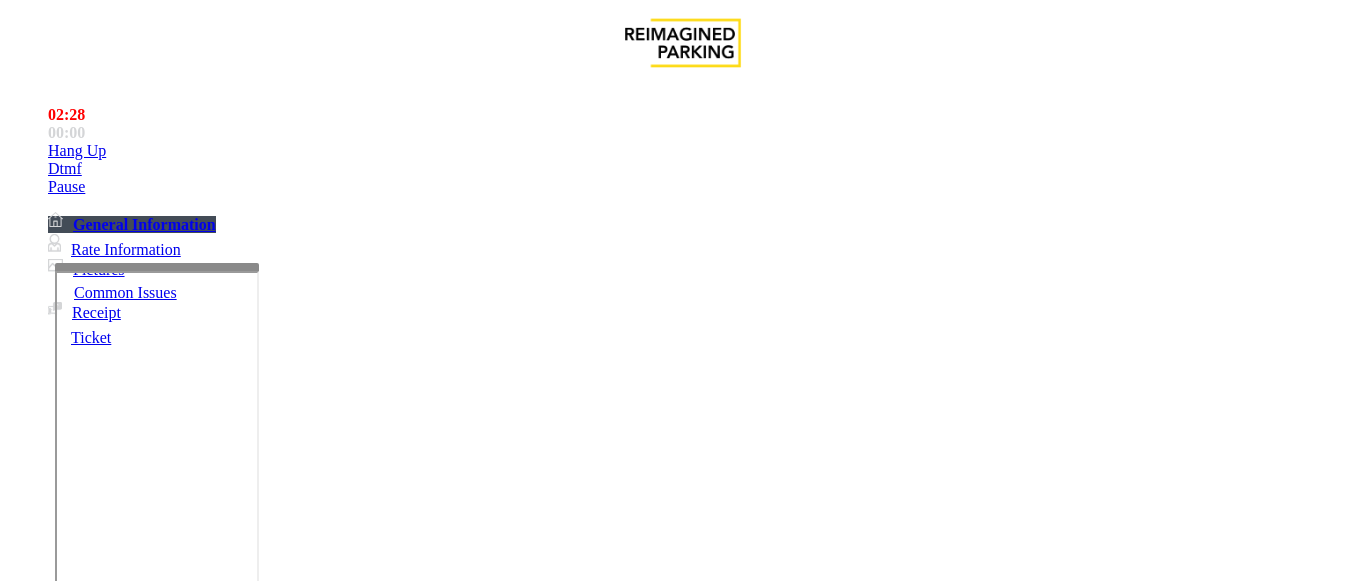 drag, startPoint x: 451, startPoint y: 430, endPoint x: 223, endPoint y: 413, distance: 228.63289 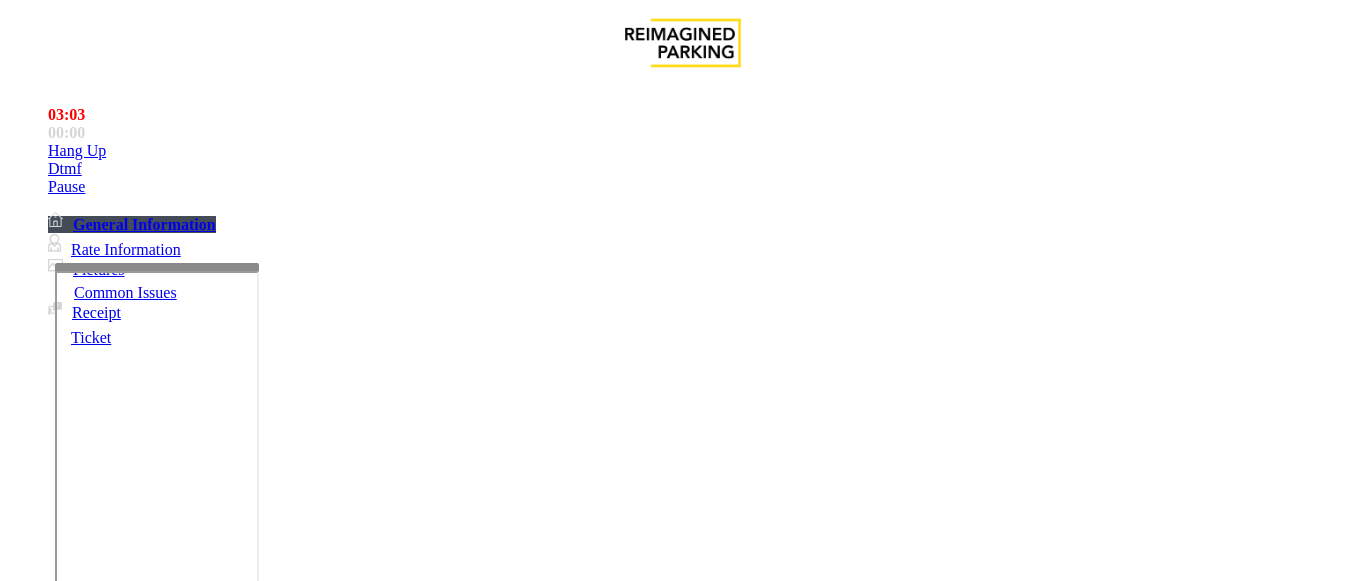 drag, startPoint x: 278, startPoint y: 423, endPoint x: 386, endPoint y: 427, distance: 108.07405 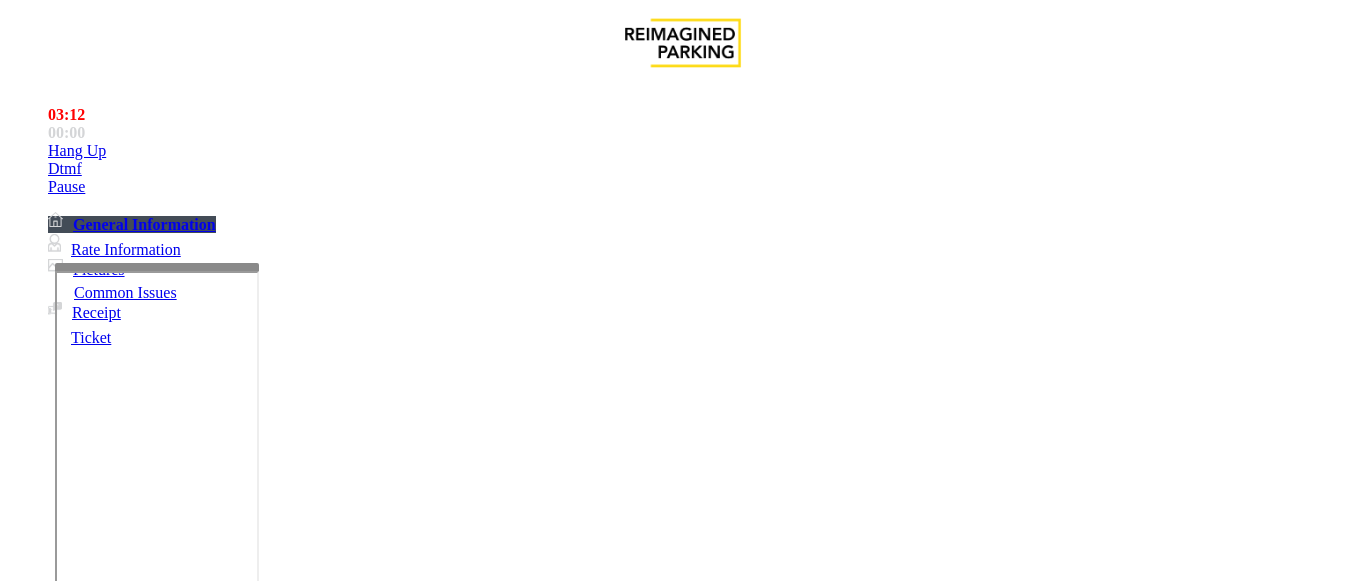 scroll, scrollTop: 300, scrollLeft: 0, axis: vertical 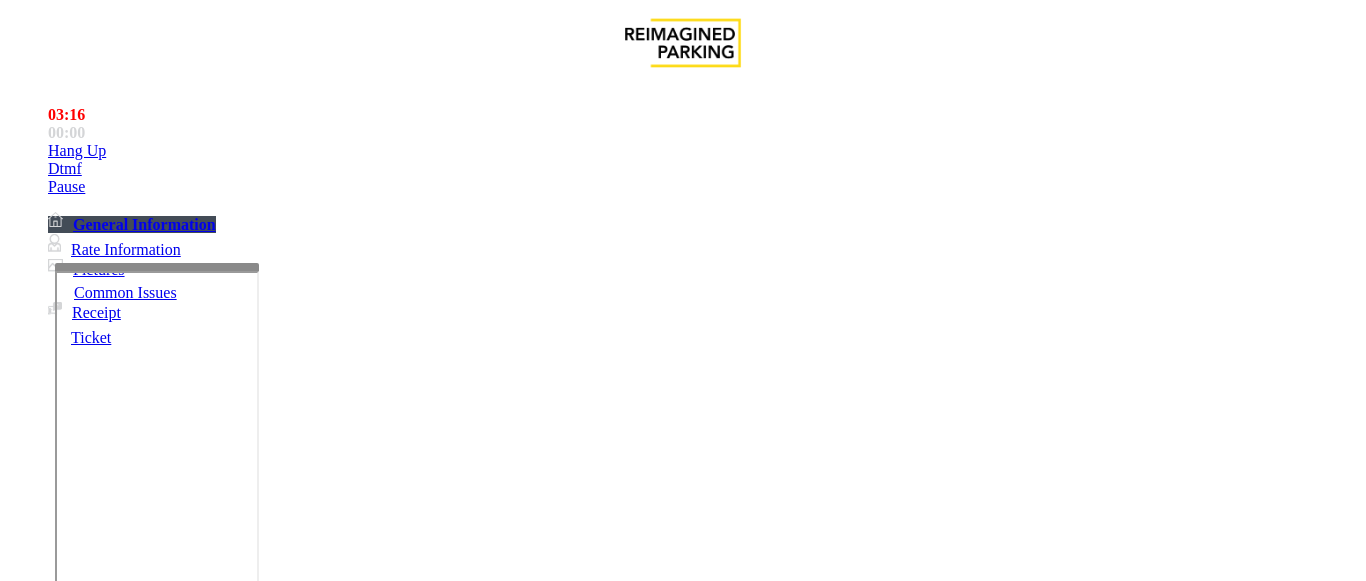 type on "******" 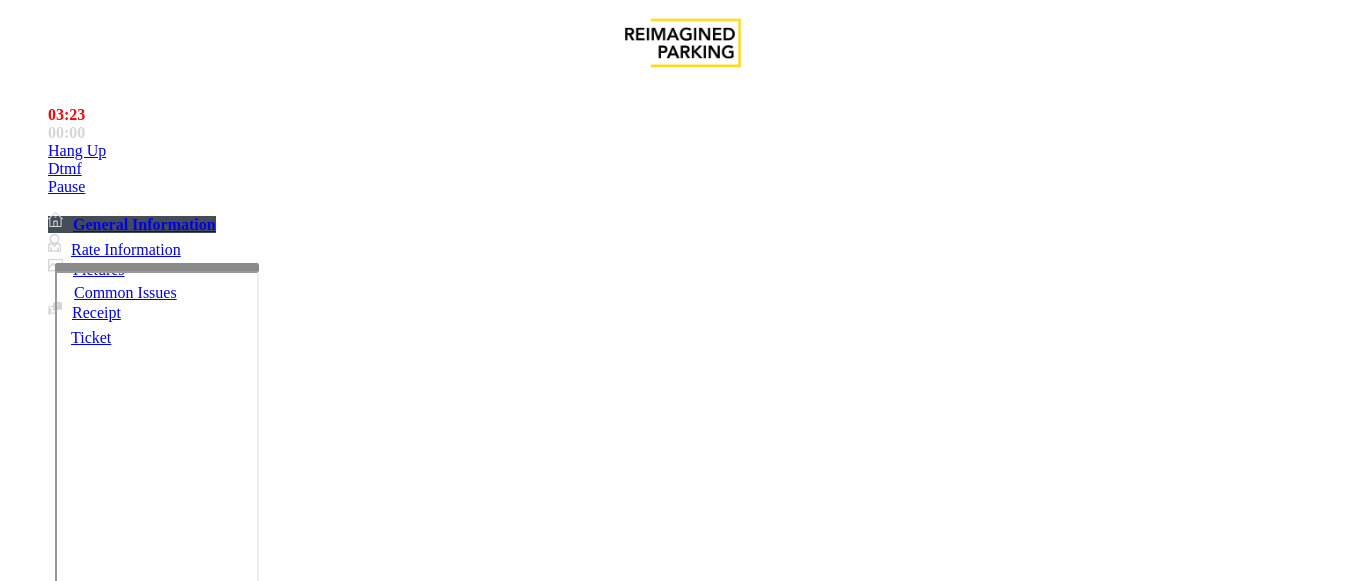 scroll, scrollTop: 100, scrollLeft: 0, axis: vertical 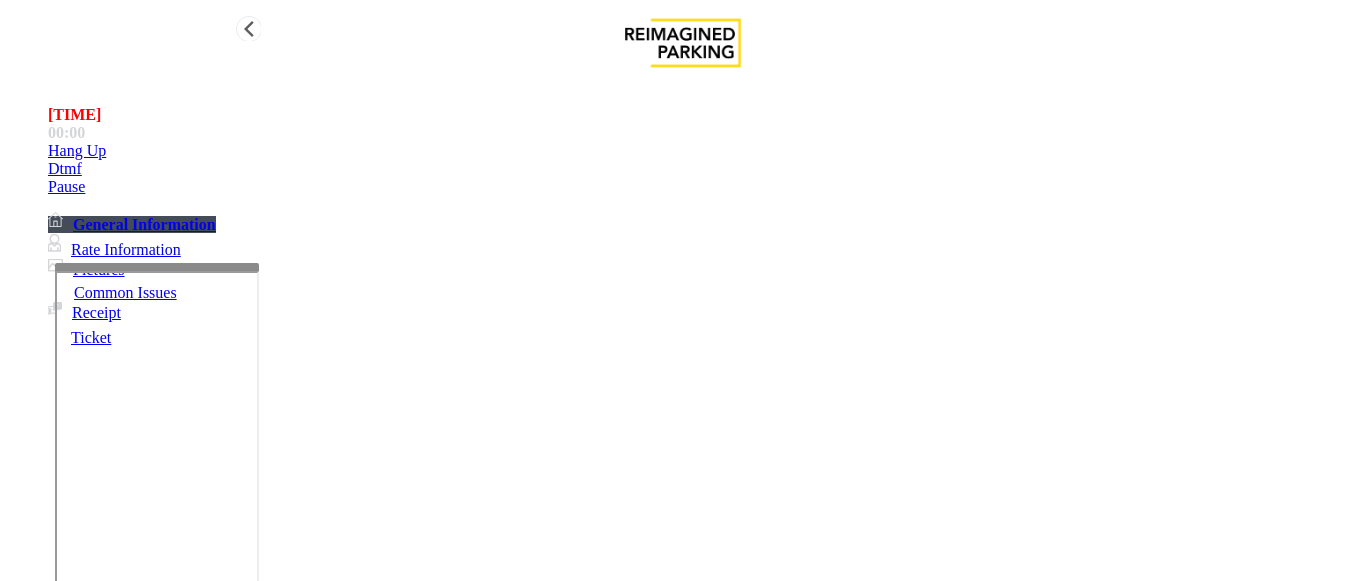 drag, startPoint x: 139, startPoint y: 148, endPoint x: 122, endPoint y: 148, distance: 17 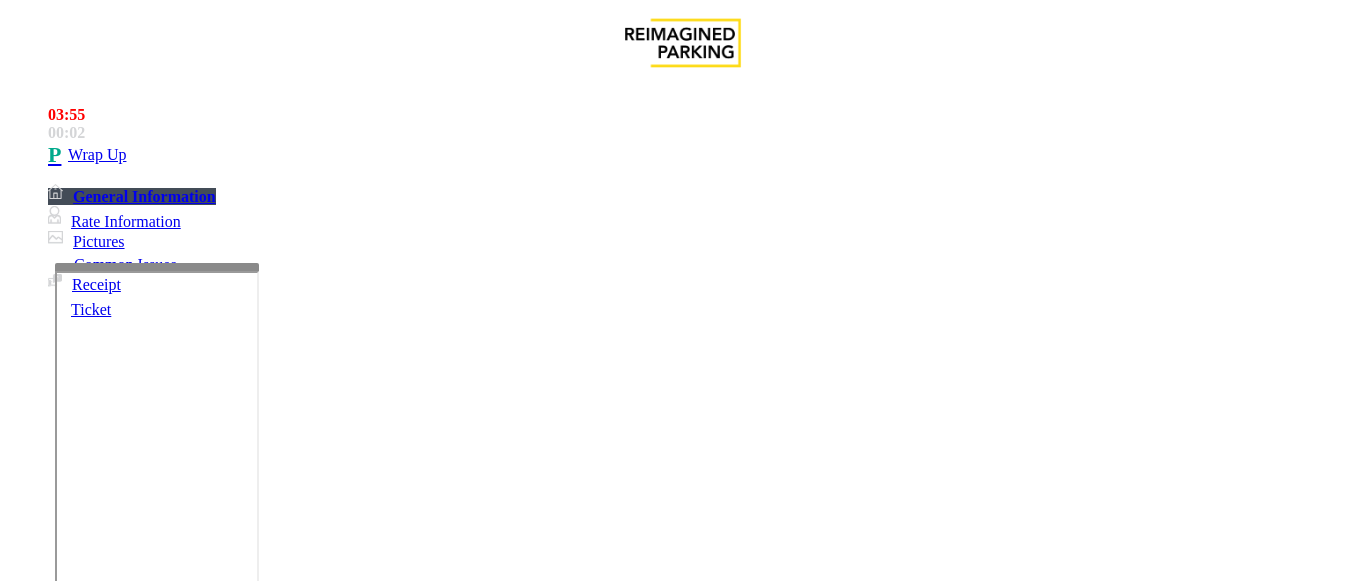 scroll, scrollTop: 300, scrollLeft: 0, axis: vertical 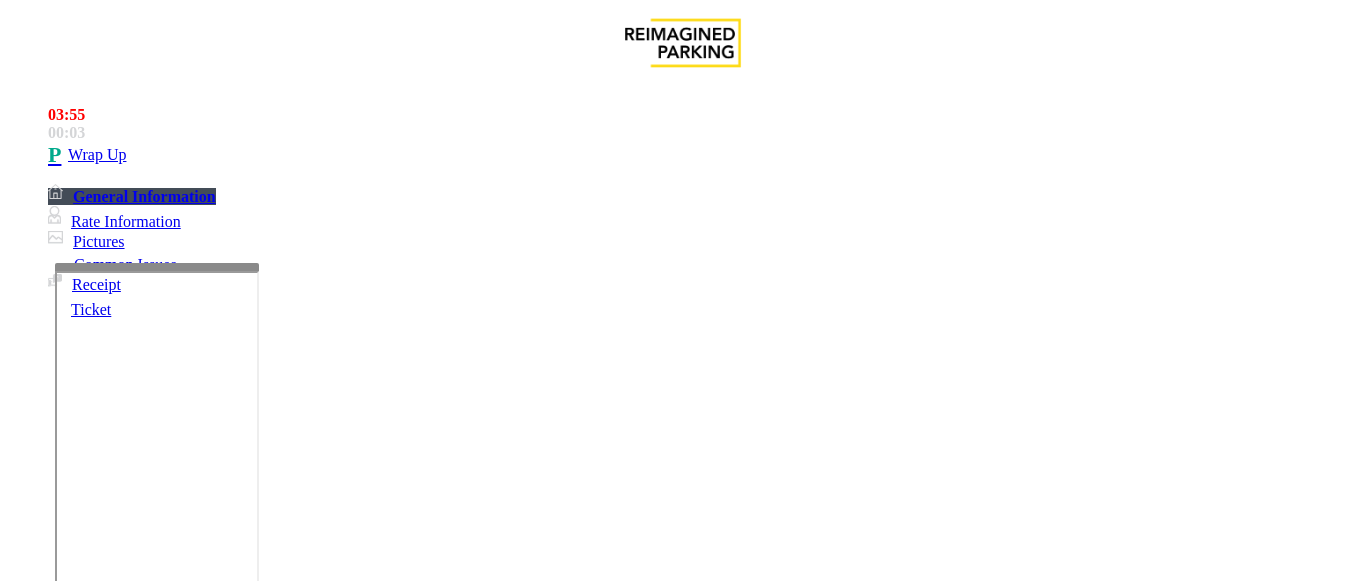 paste on "*********" 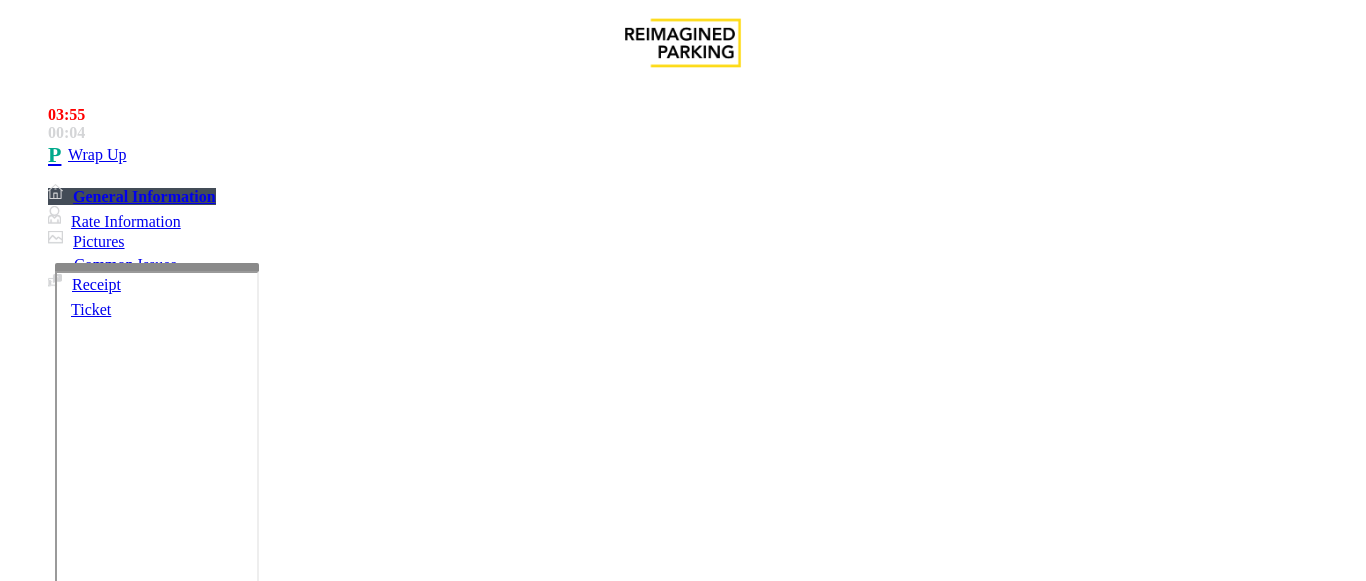 click on "Validation Error" at bounding box center (682, 1219) 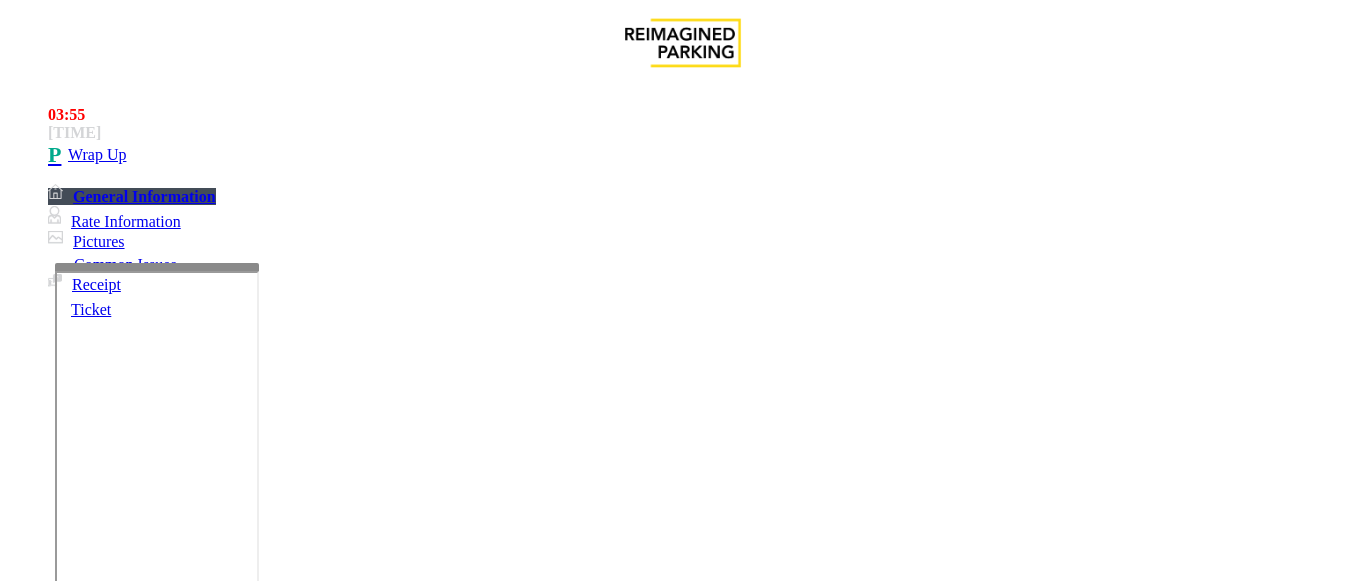 click on "Validation Error" at bounding box center [682, 1219] 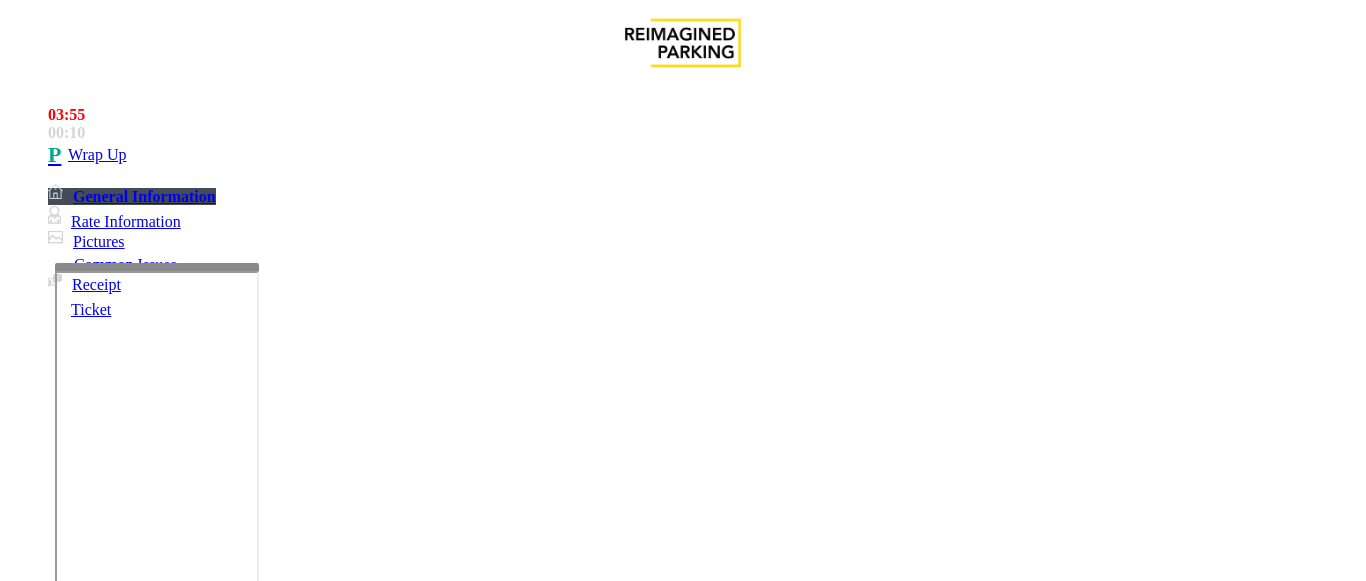 click at bounding box center [221, 1582] 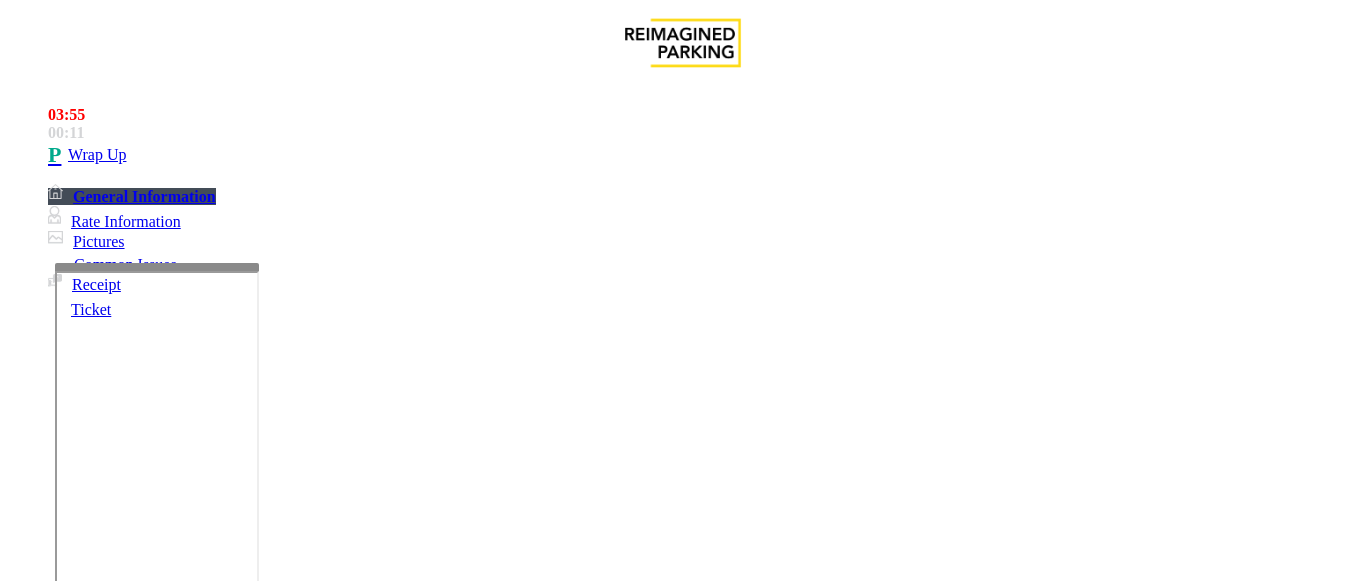 scroll, scrollTop: 0, scrollLeft: 0, axis: both 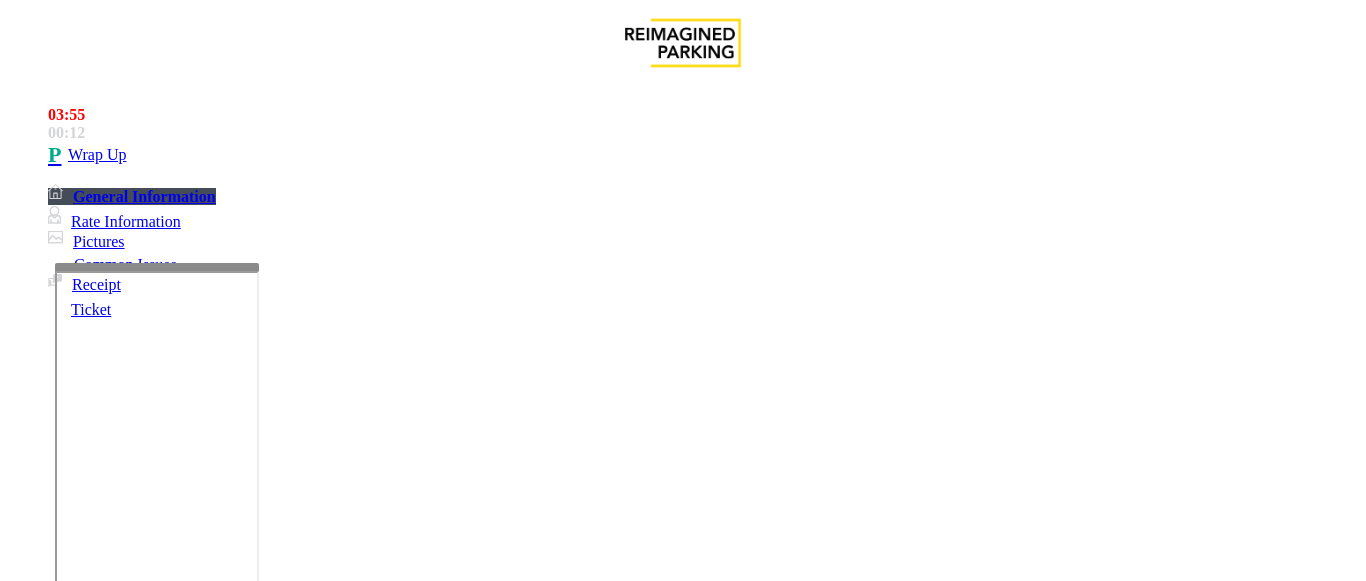 type on "**********" 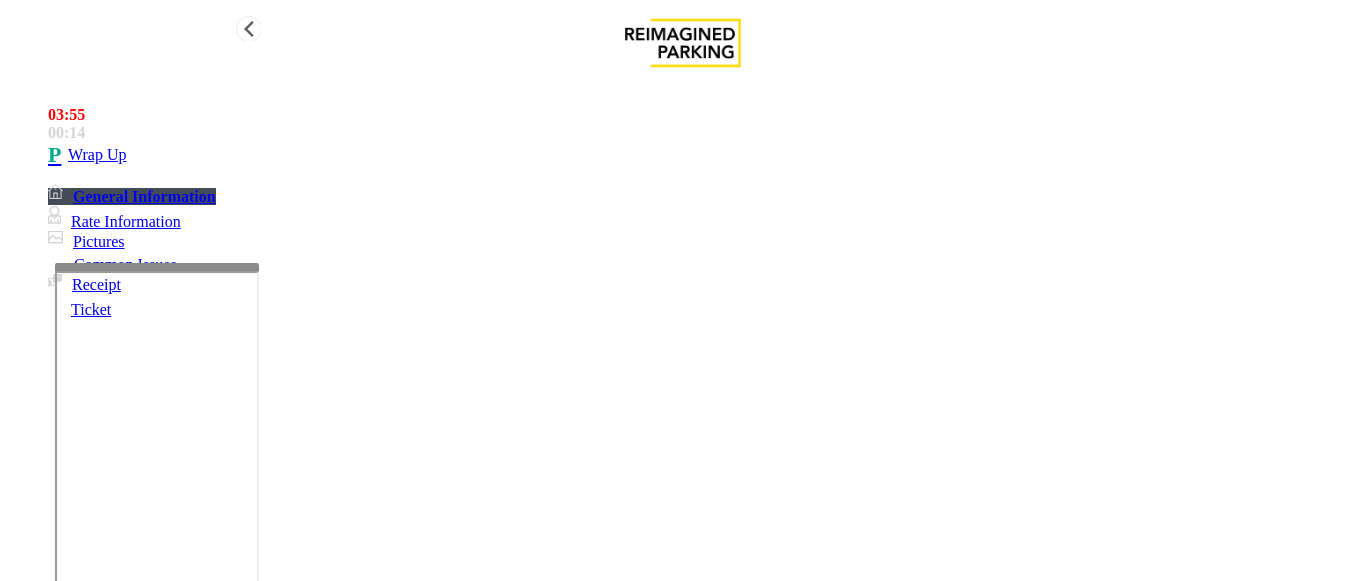 type on "**" 